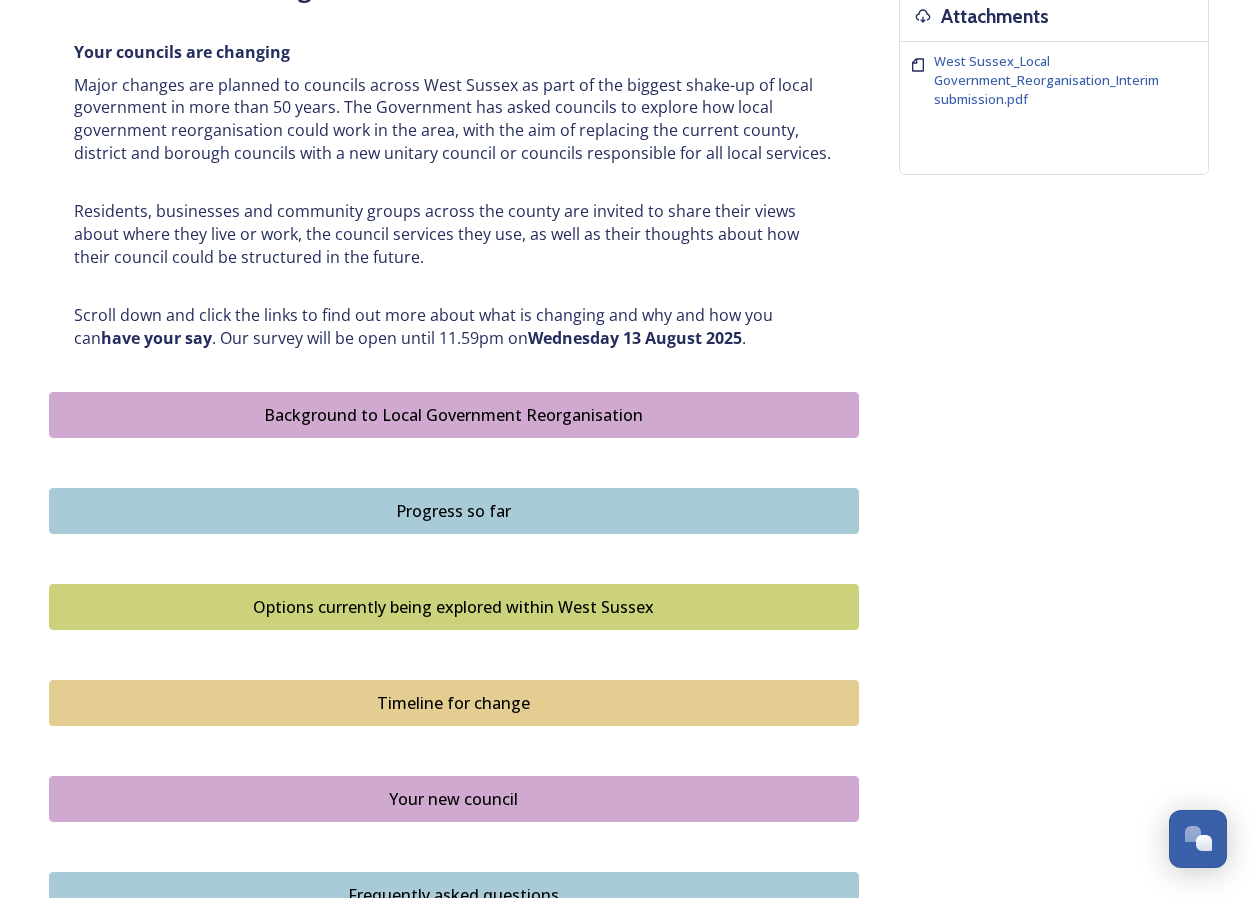 scroll, scrollTop: 1100, scrollLeft: 0, axis: vertical 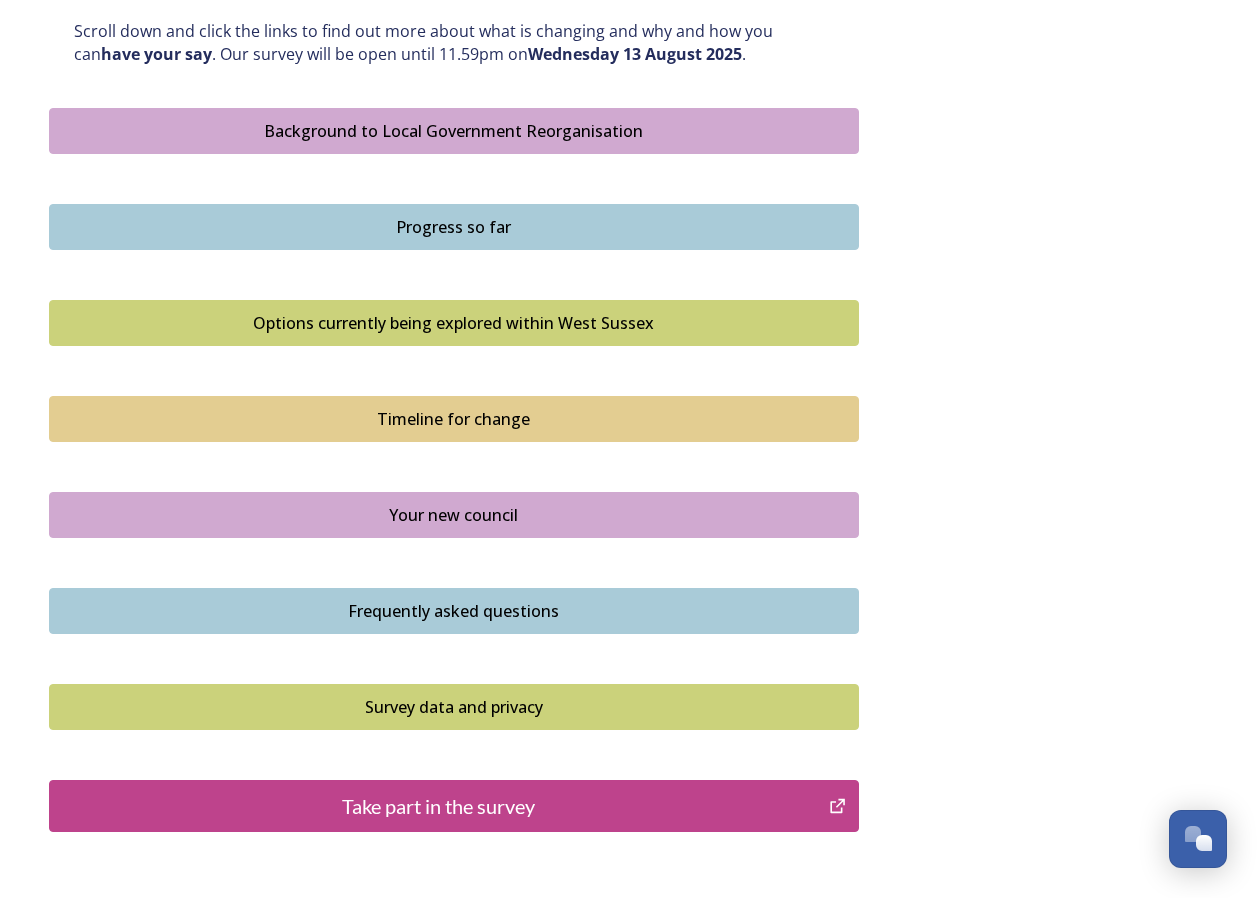 click on "Take part in the survey" at bounding box center [439, 806] 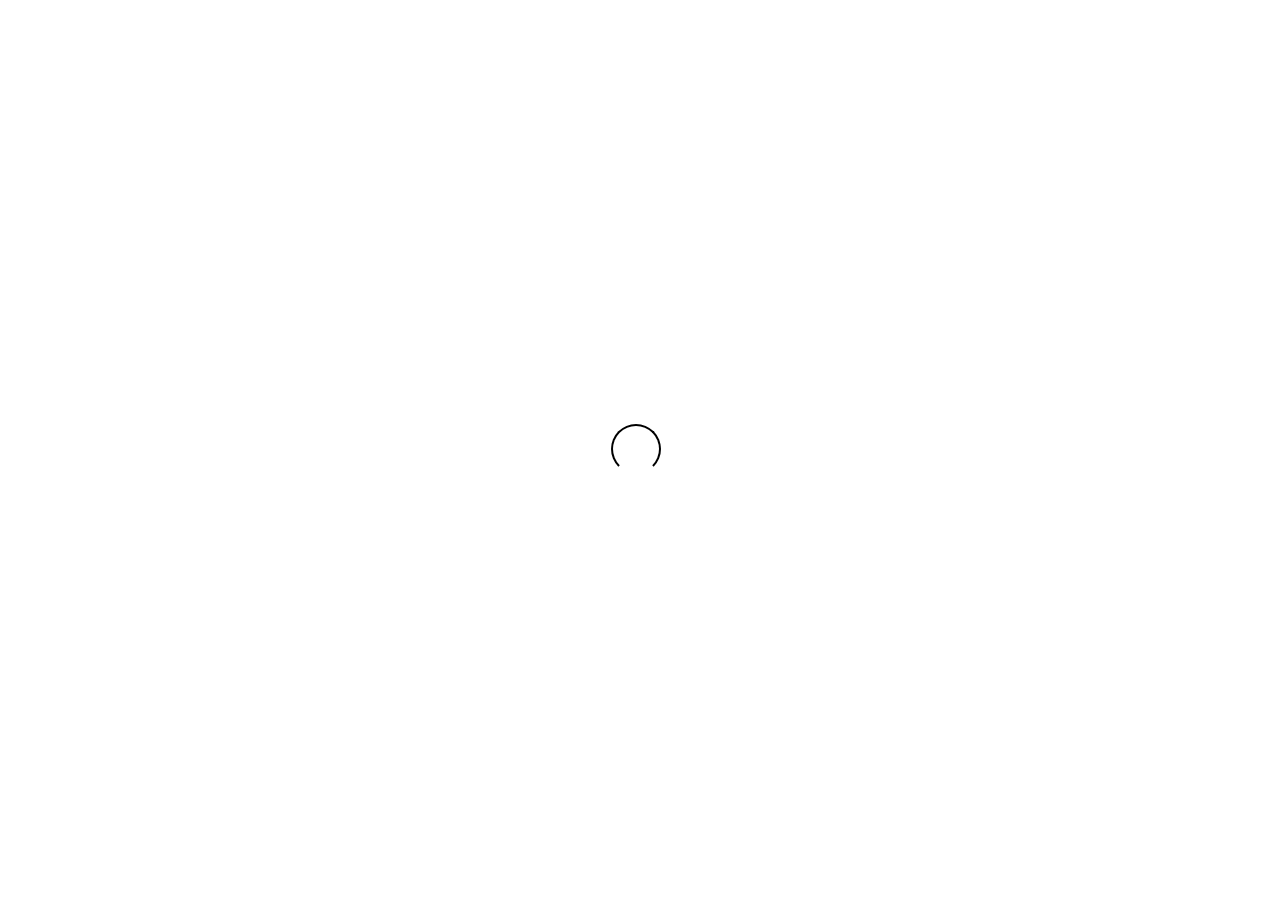 scroll, scrollTop: 0, scrollLeft: 0, axis: both 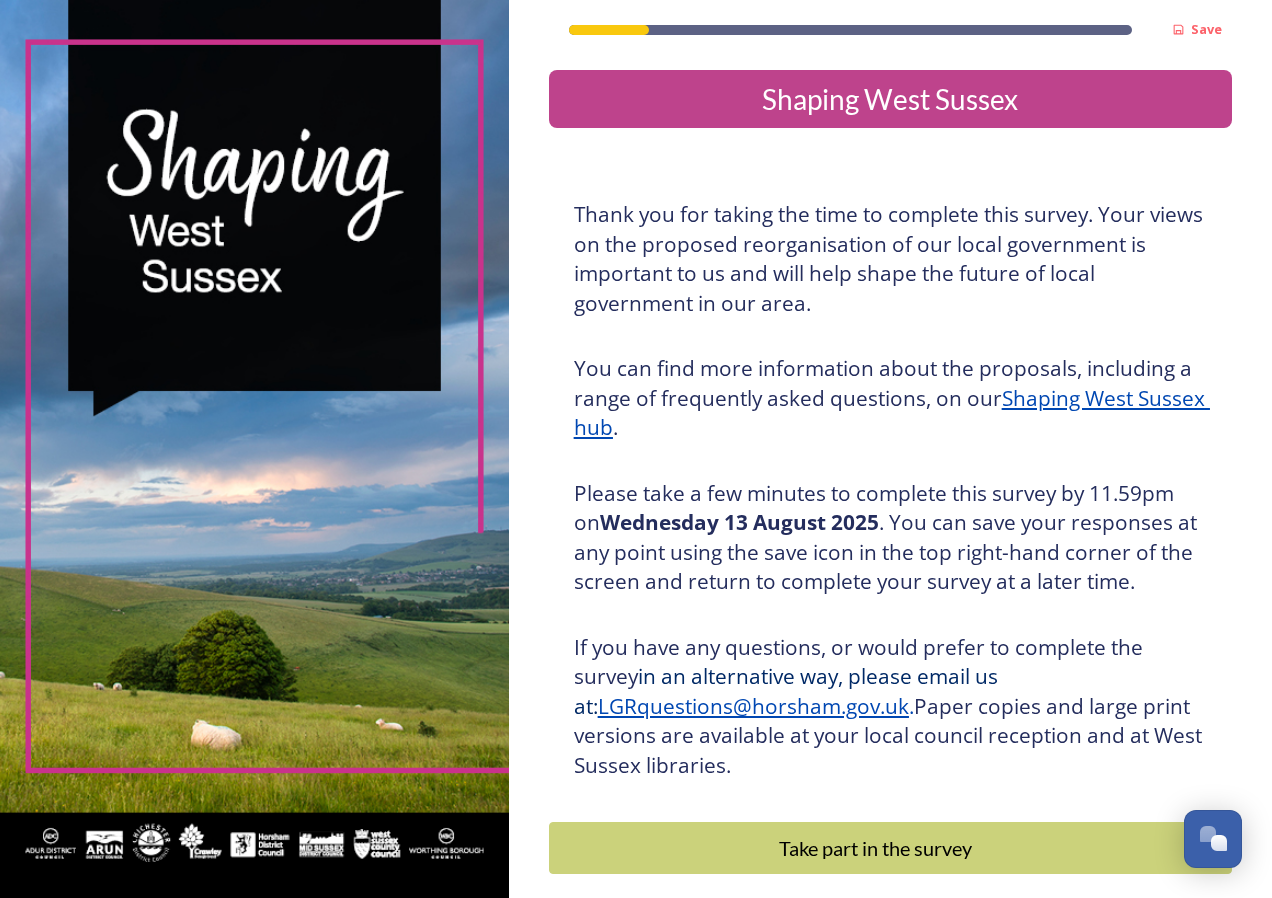 click on "Take part in the survey" at bounding box center [876, 848] 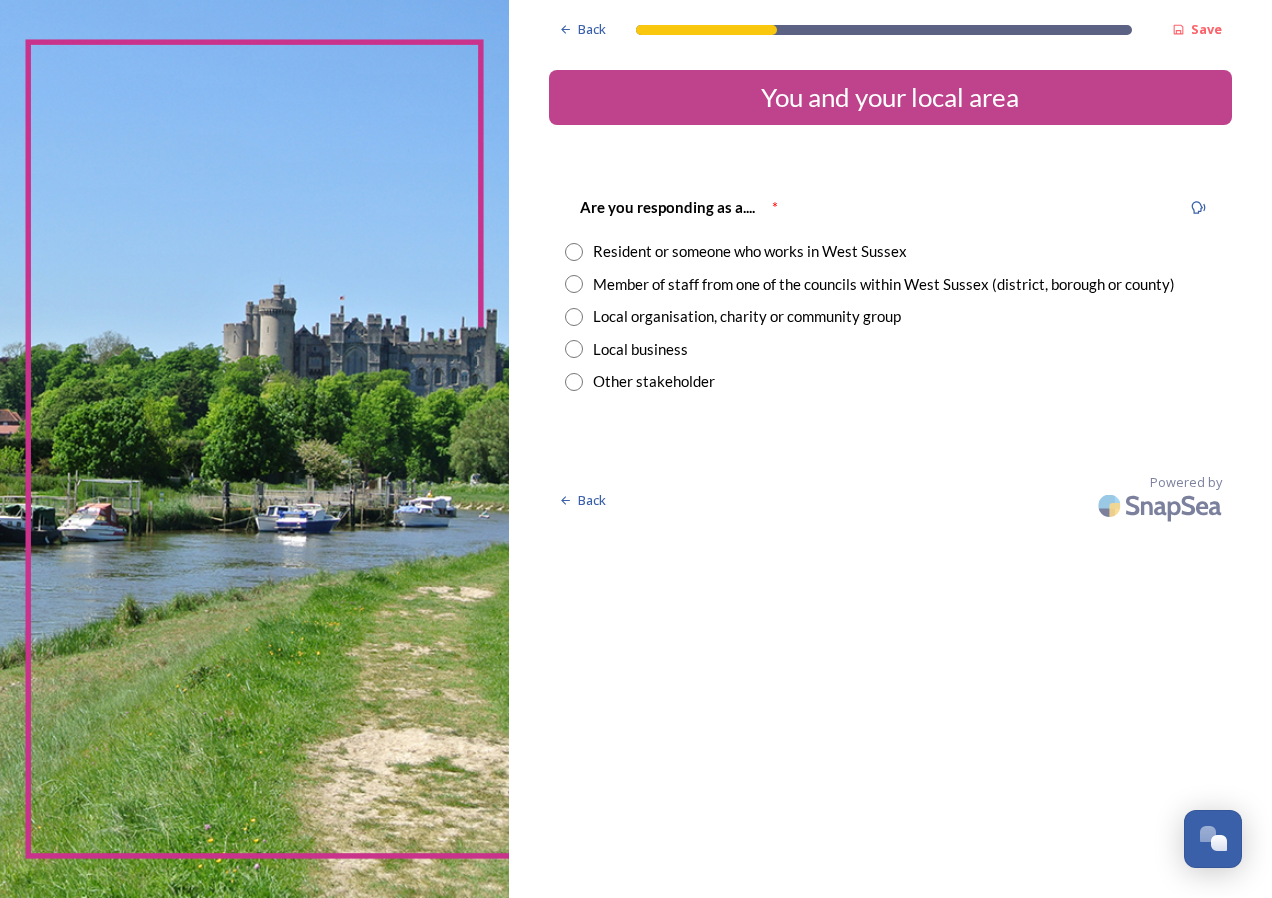 click at bounding box center (574, 252) 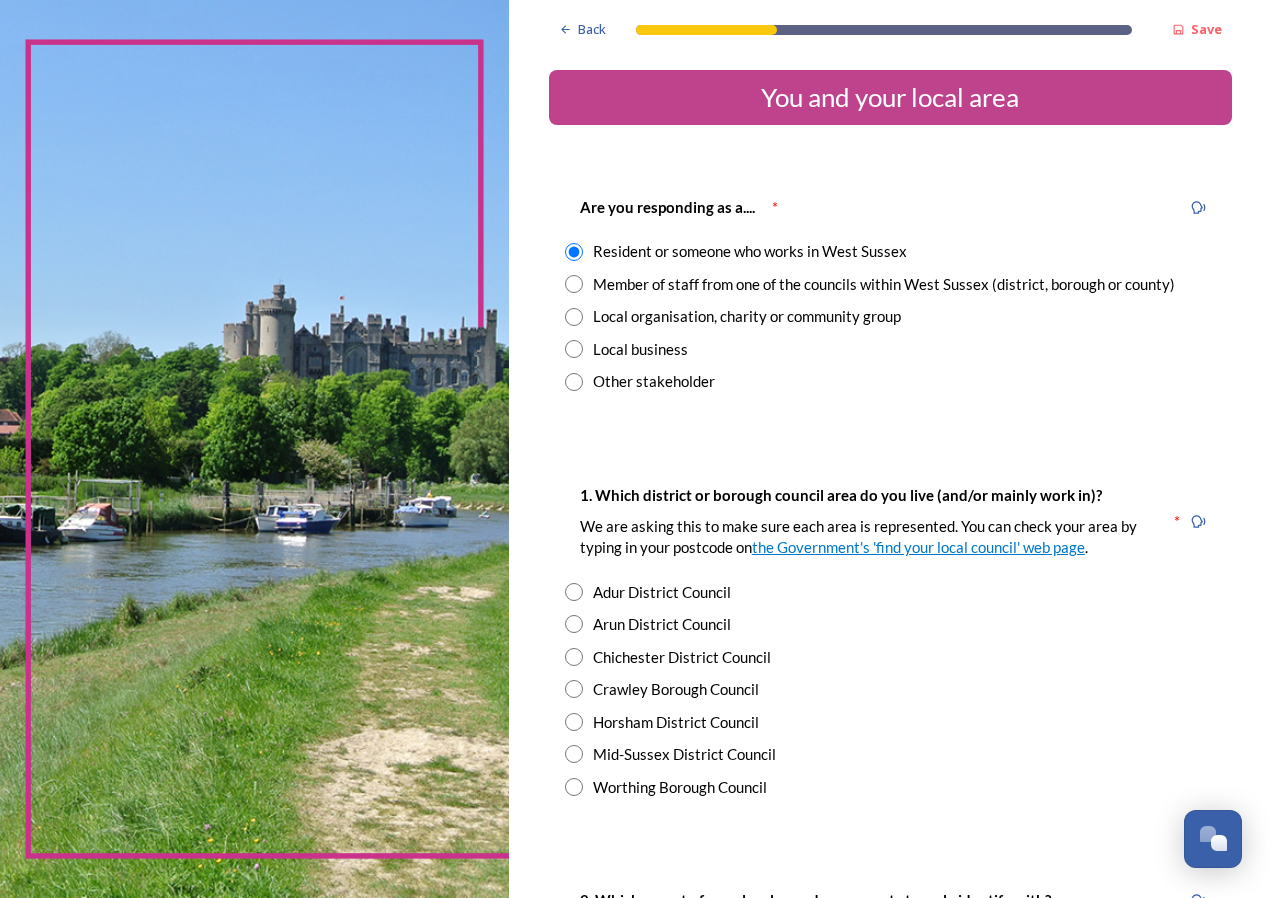 click at bounding box center [574, 284] 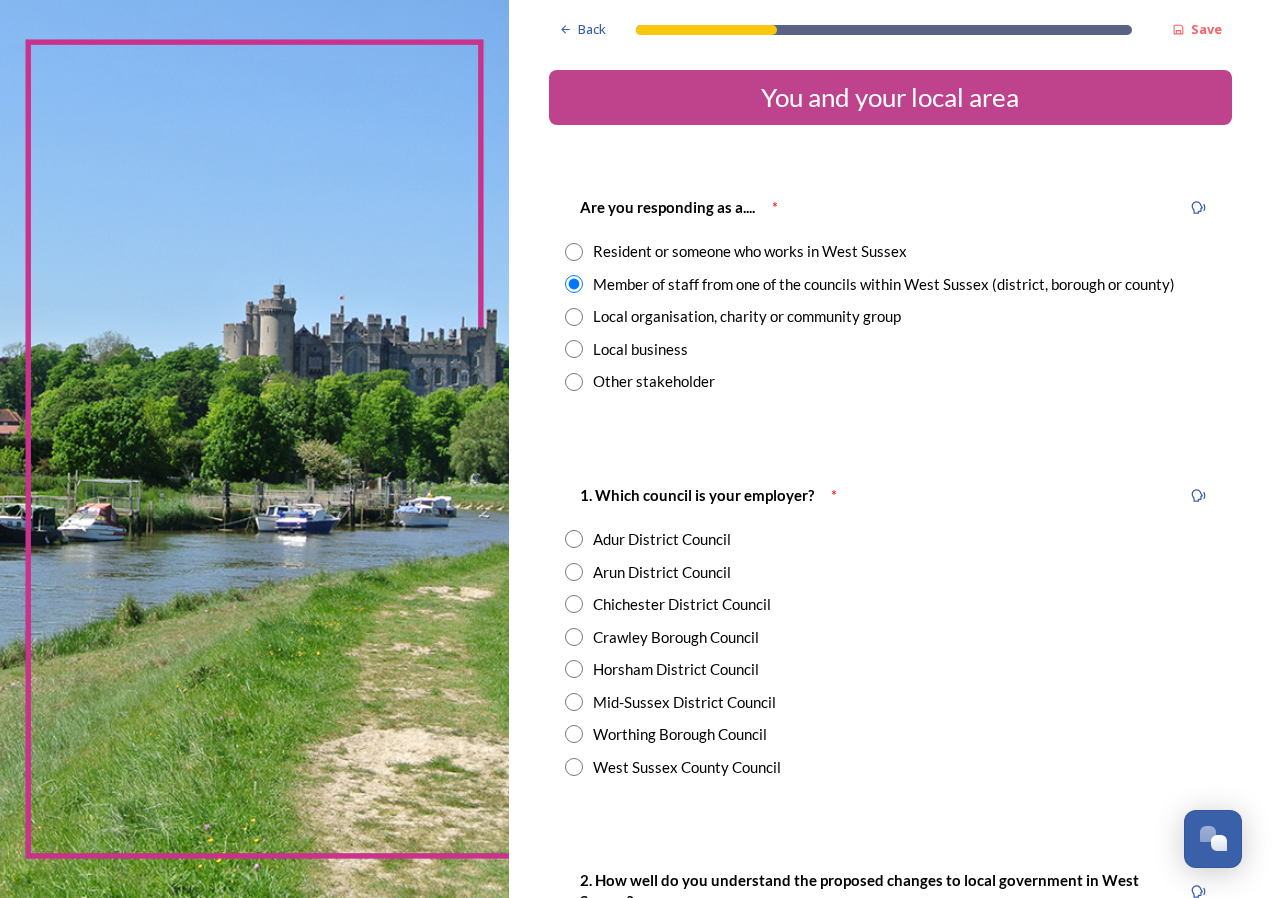 click at bounding box center (574, 702) 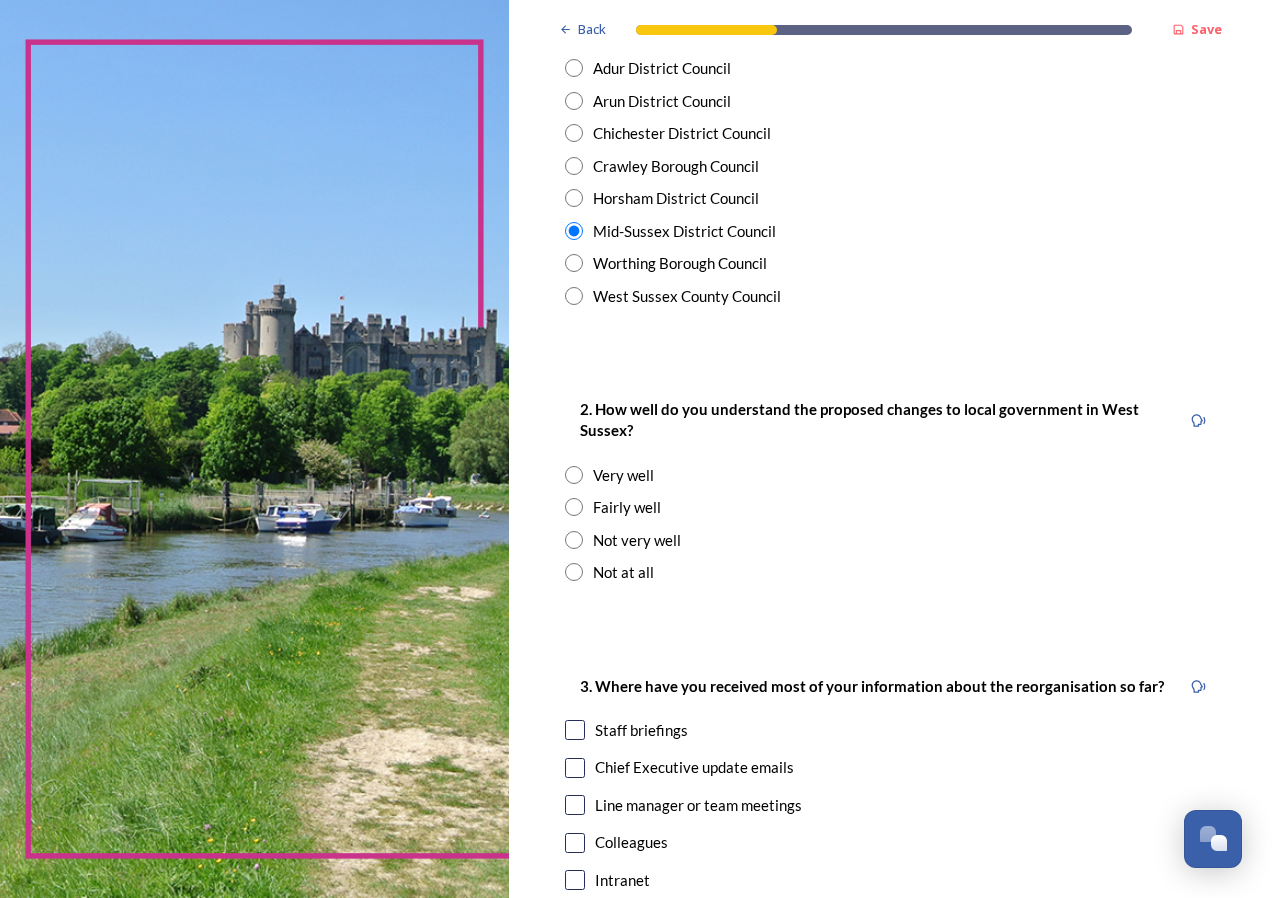 scroll, scrollTop: 500, scrollLeft: 0, axis: vertical 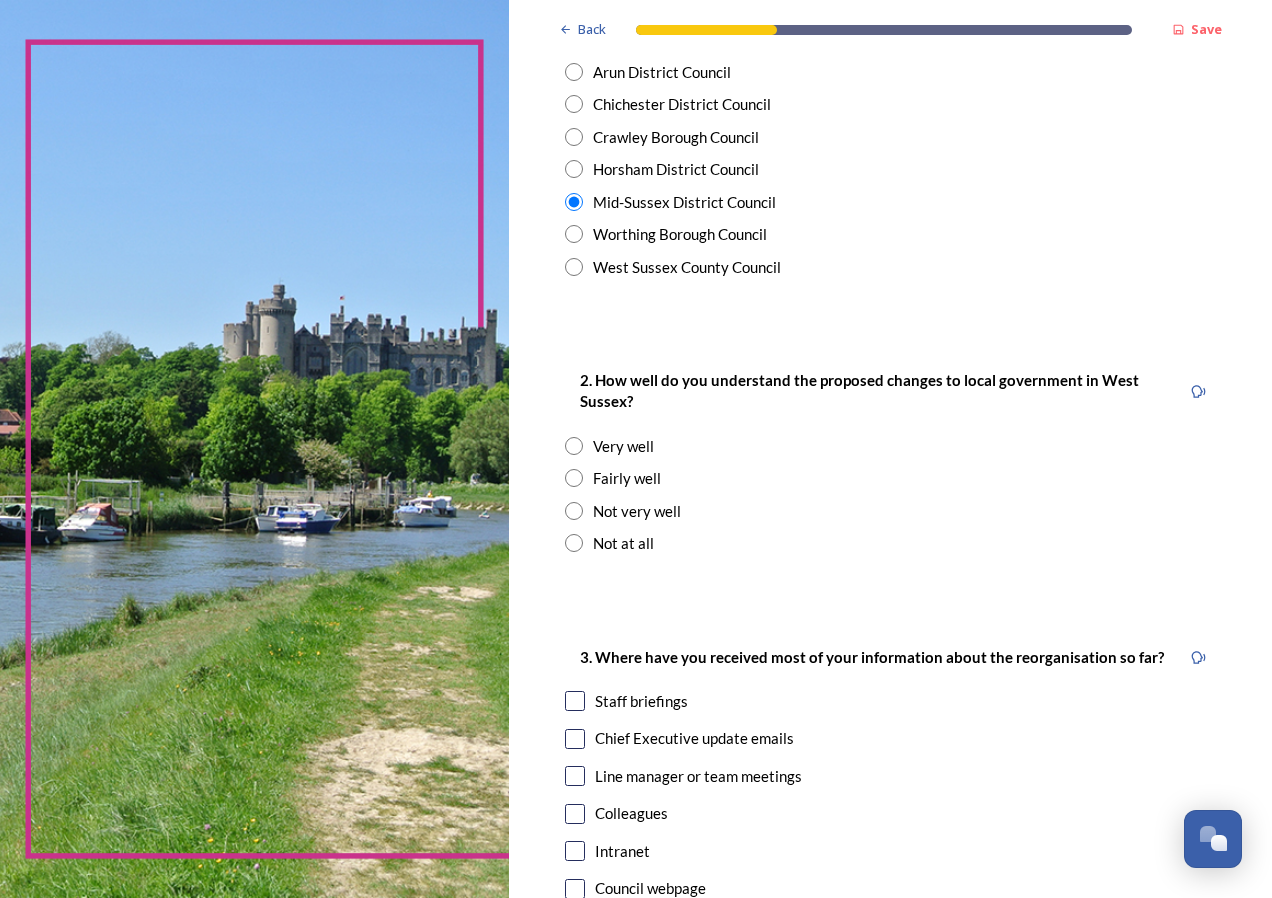 drag, startPoint x: 575, startPoint y: 480, endPoint x: 606, endPoint y: 510, distance: 43.13931 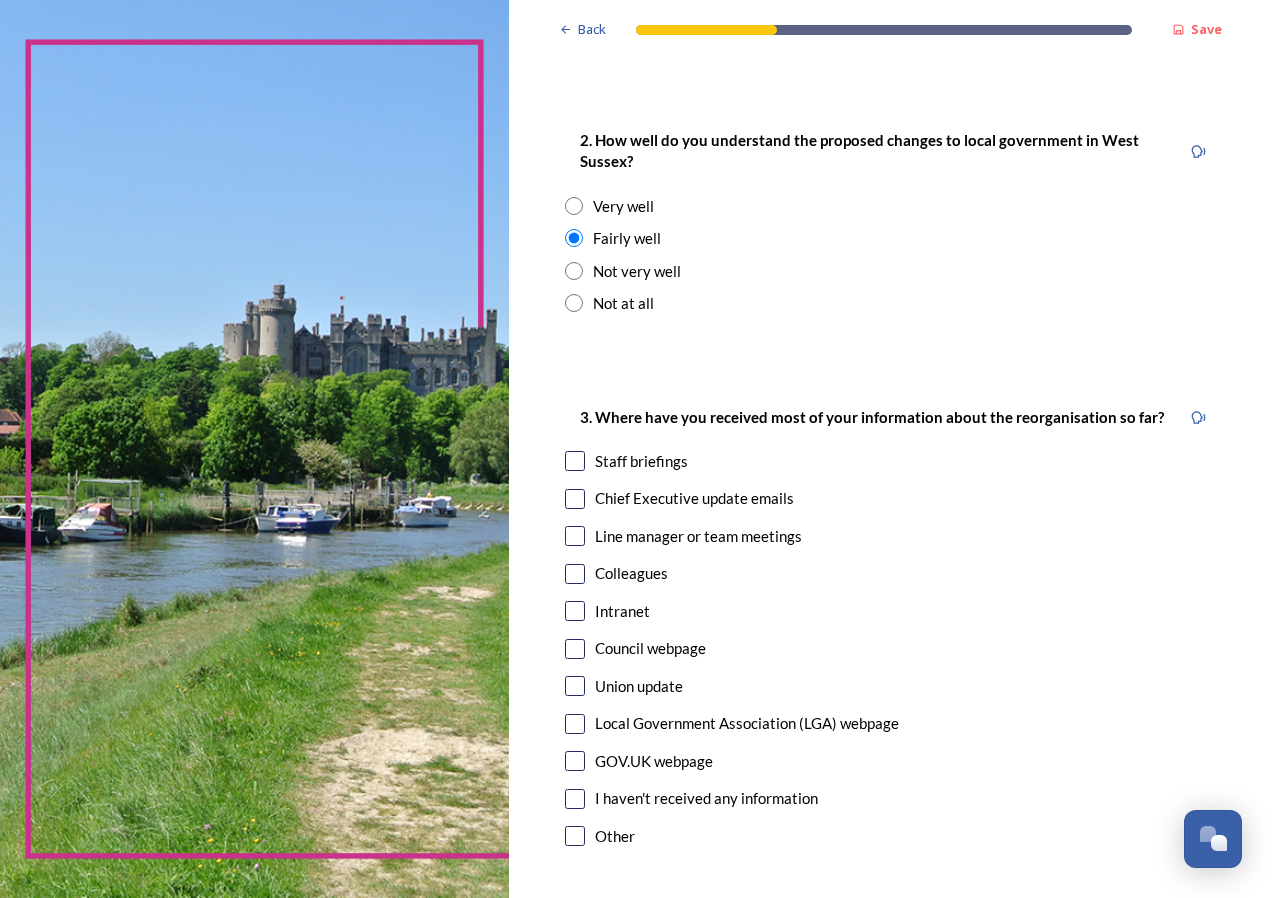 scroll, scrollTop: 900, scrollLeft: 0, axis: vertical 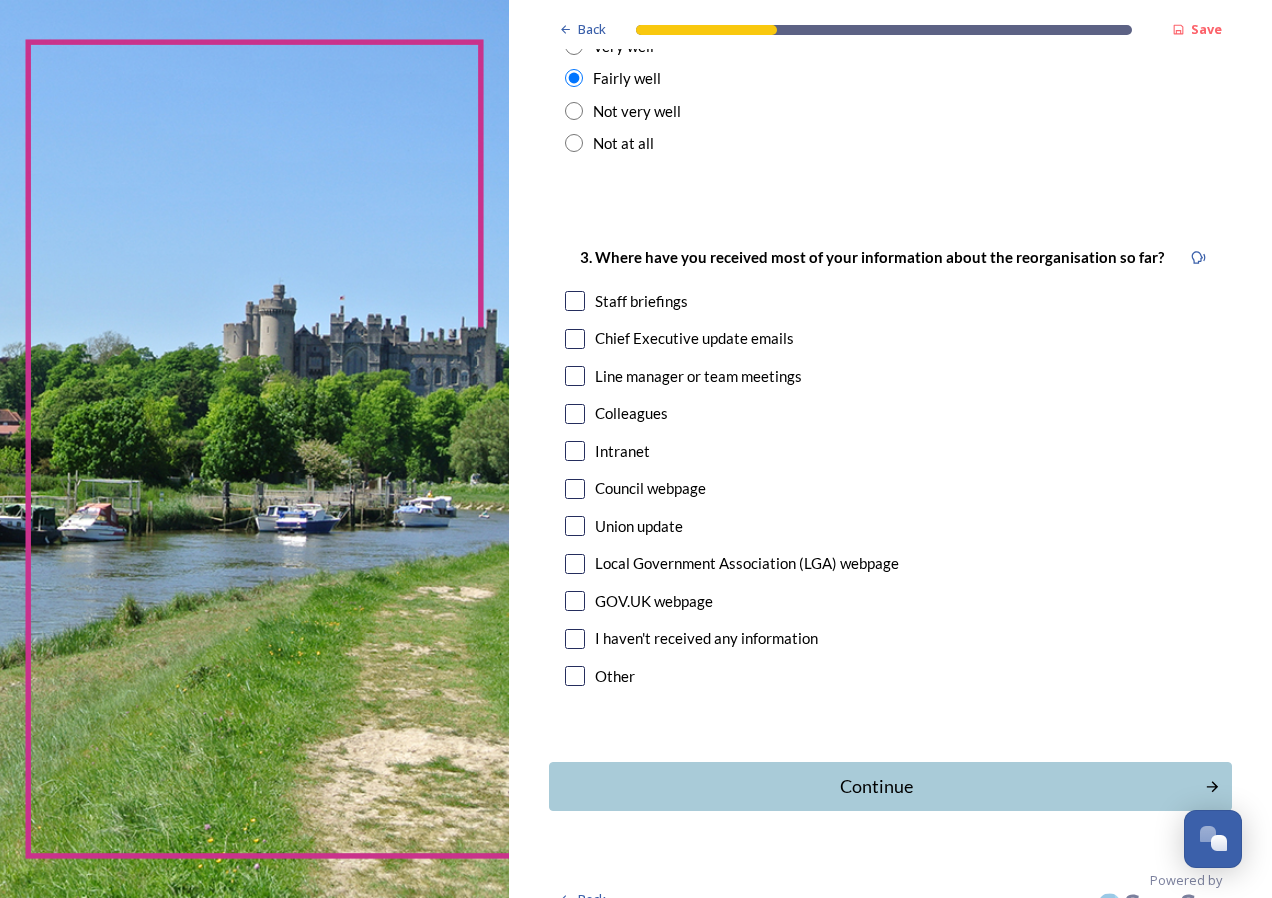 click at bounding box center [575, 339] 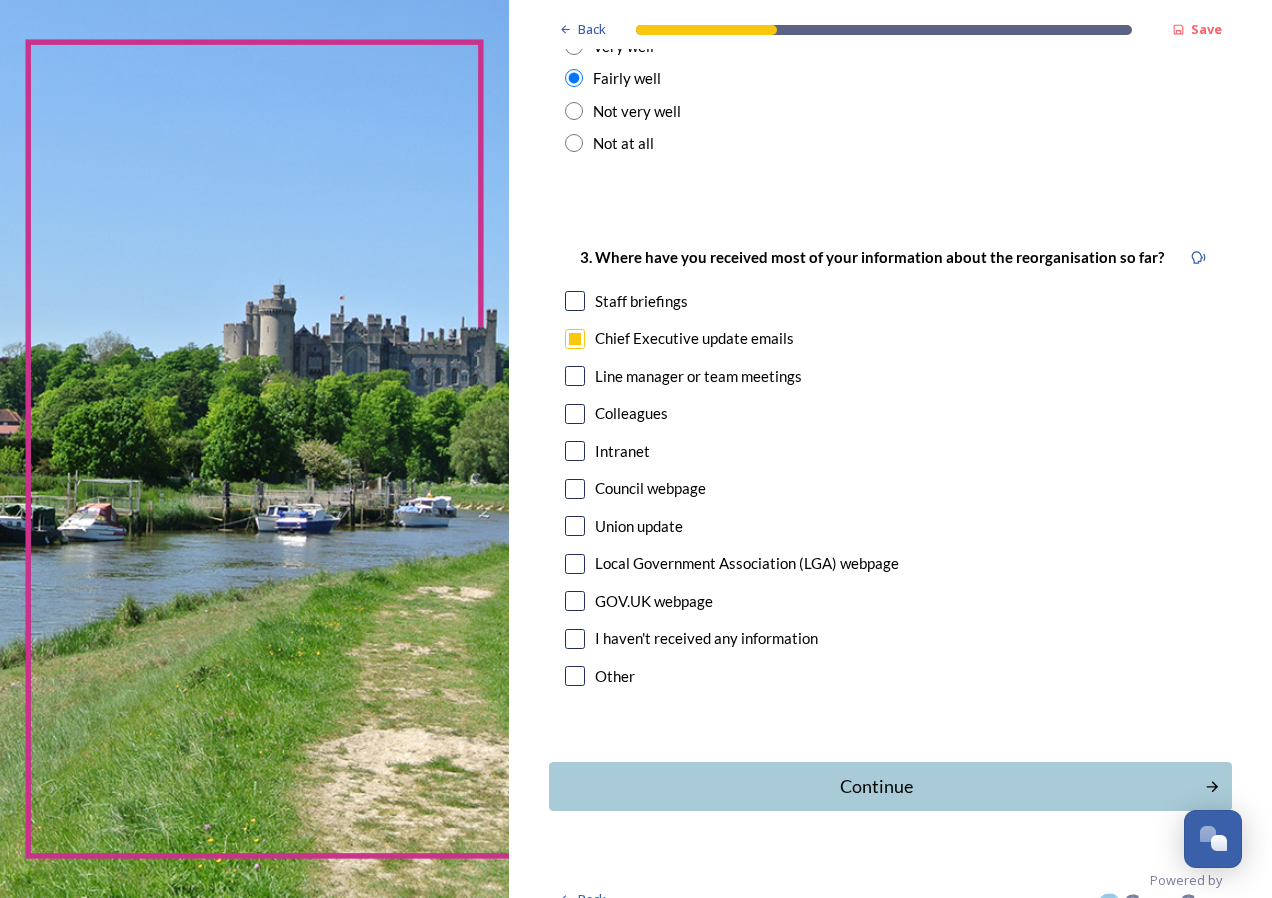 click at bounding box center [575, 301] 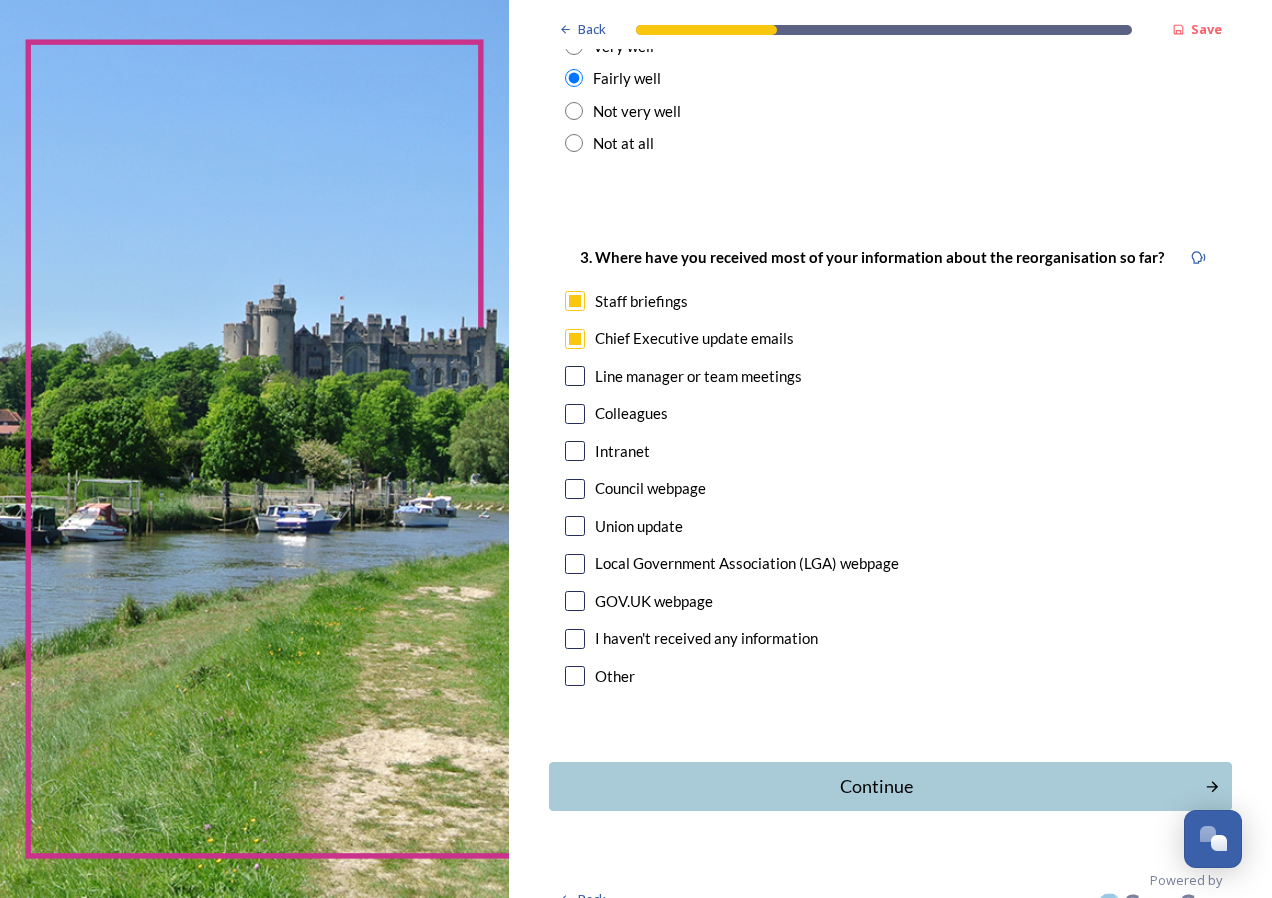 click at bounding box center [575, 376] 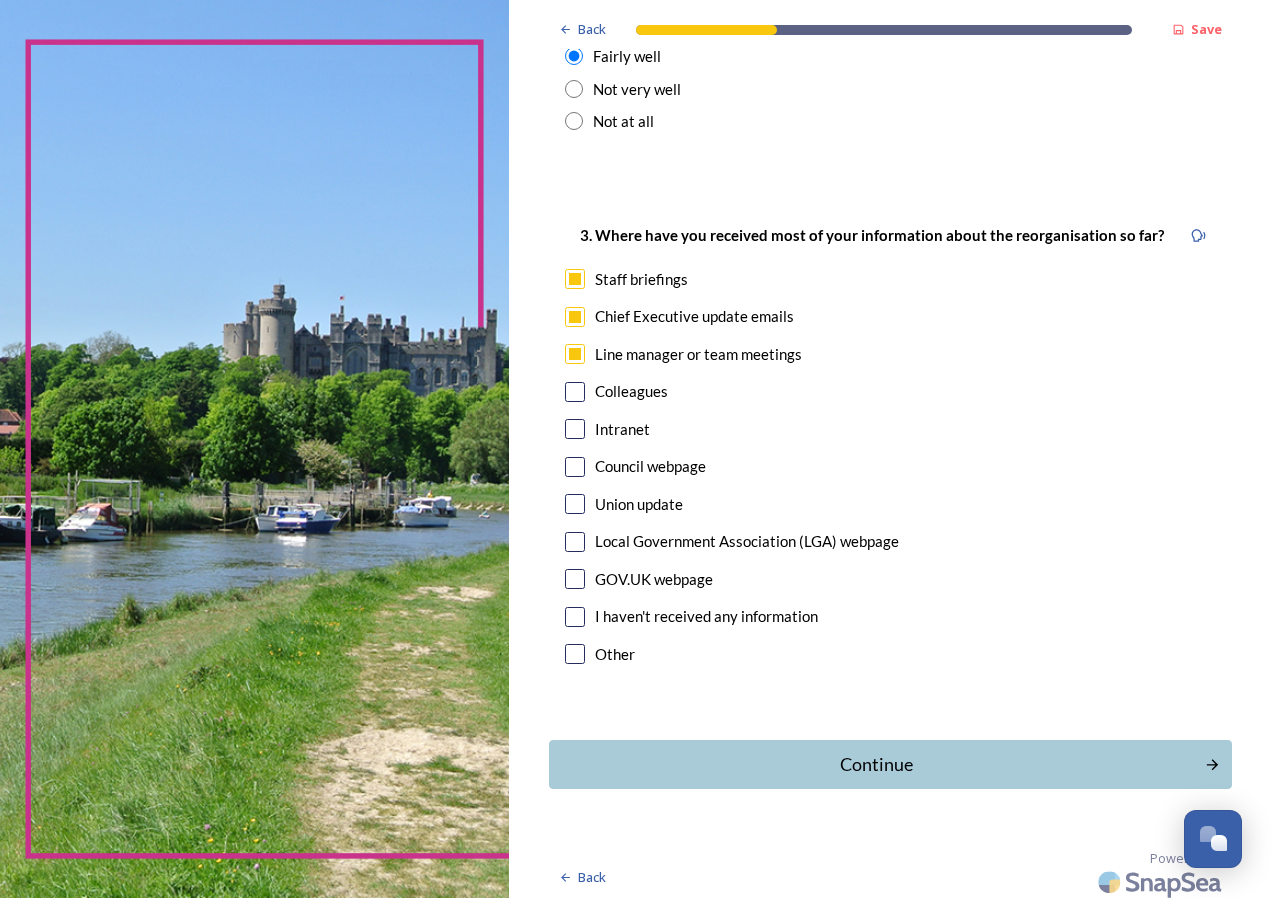 scroll, scrollTop: 929, scrollLeft: 0, axis: vertical 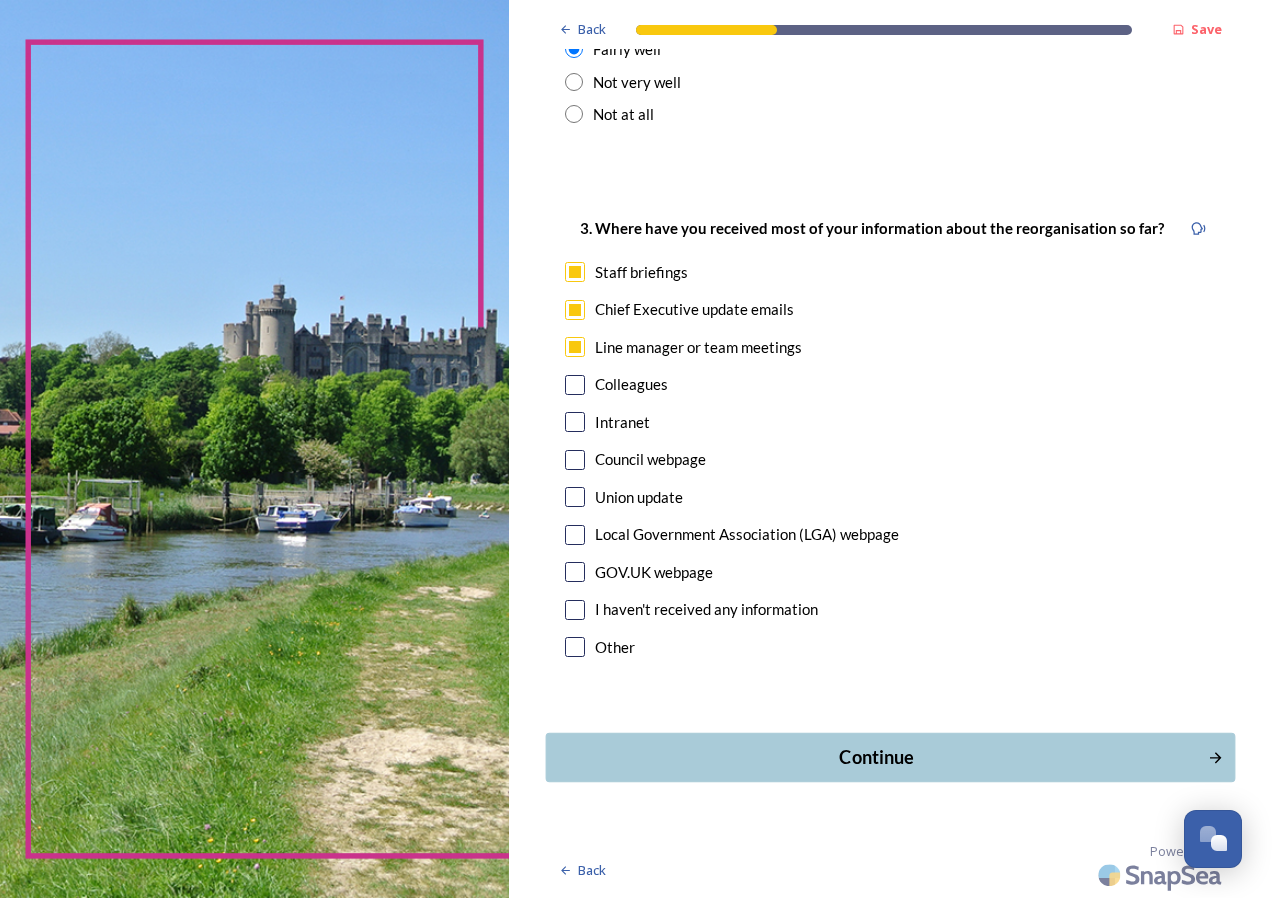 click on "Continue" at bounding box center (876, 757) 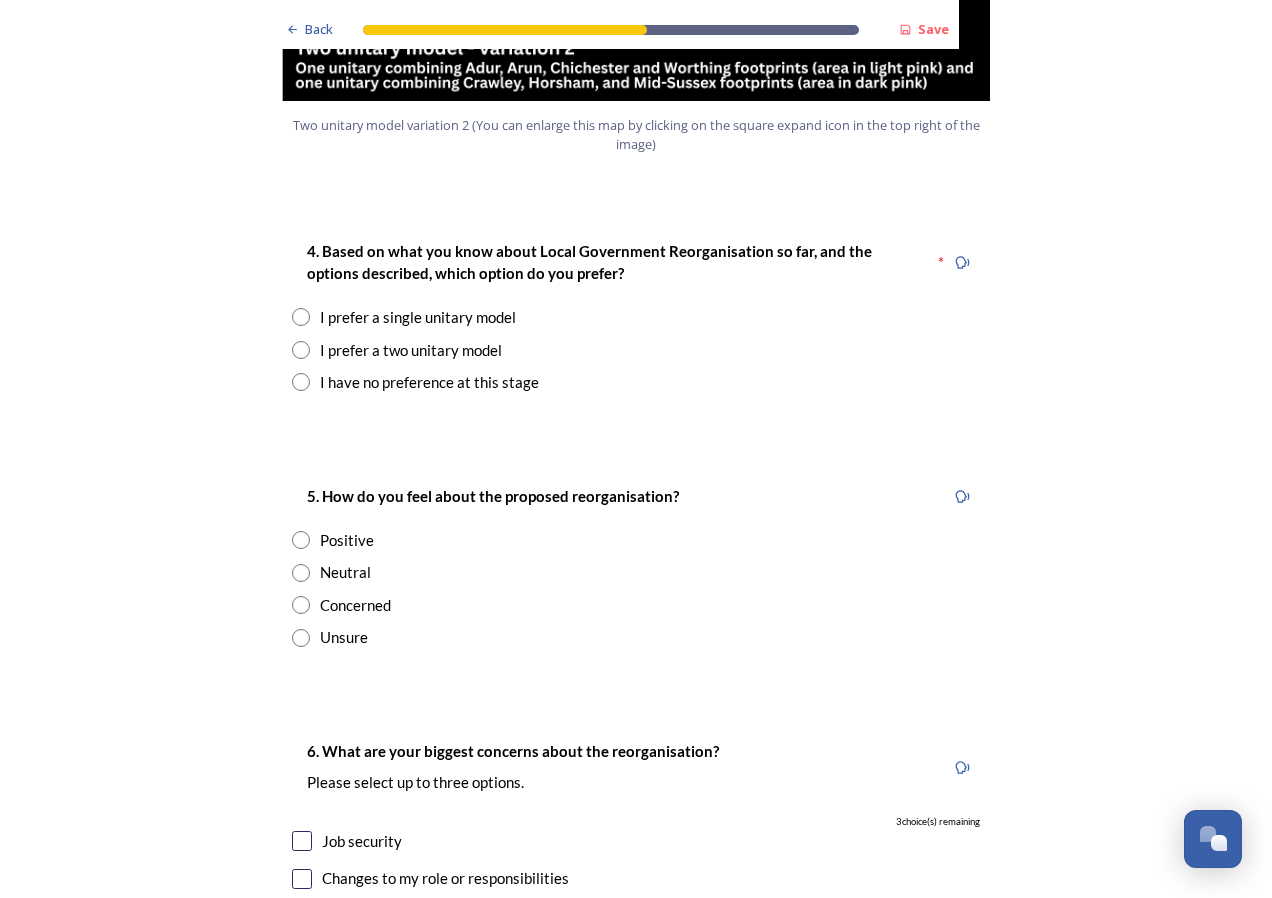 scroll, scrollTop: 2500, scrollLeft: 0, axis: vertical 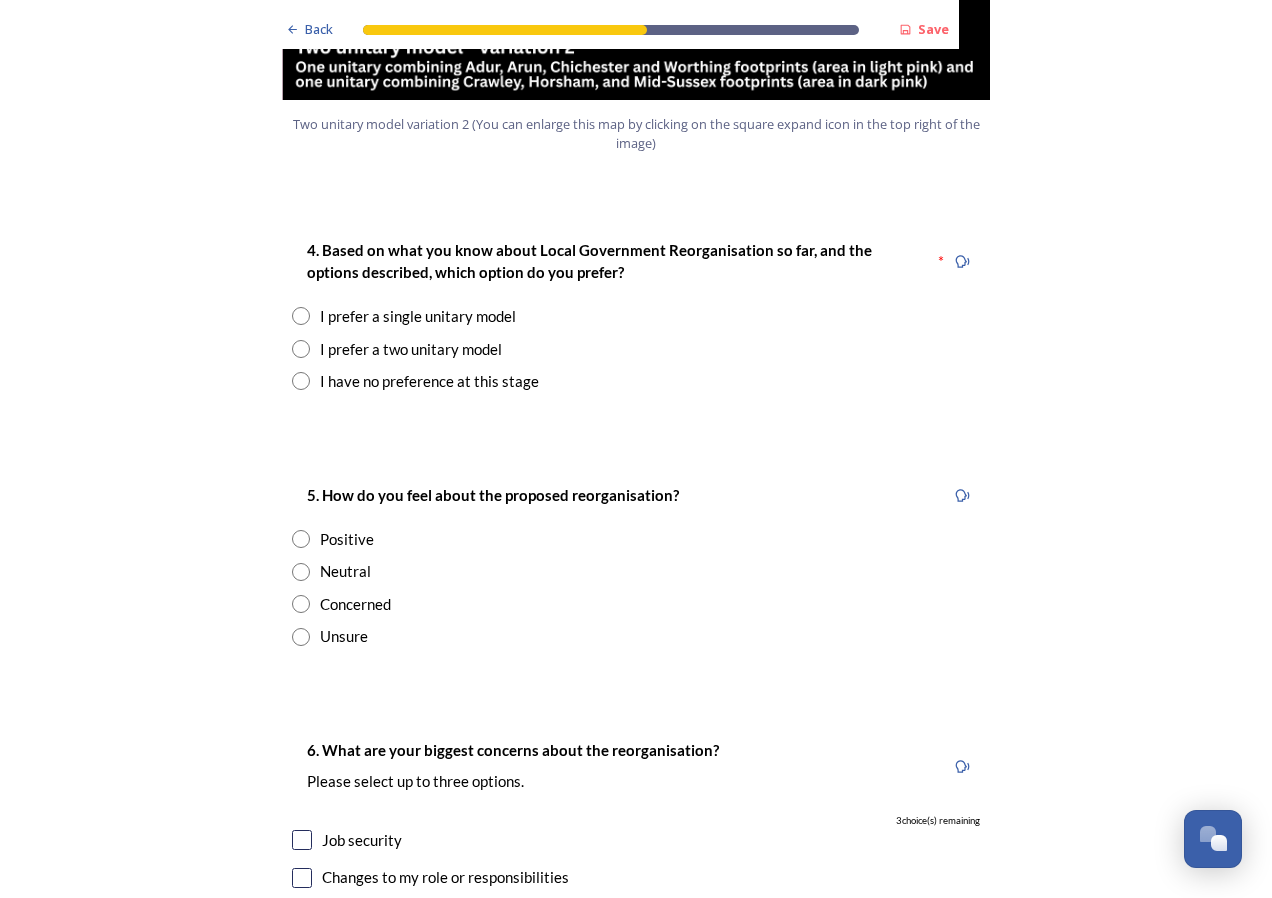 click at bounding box center [301, 349] 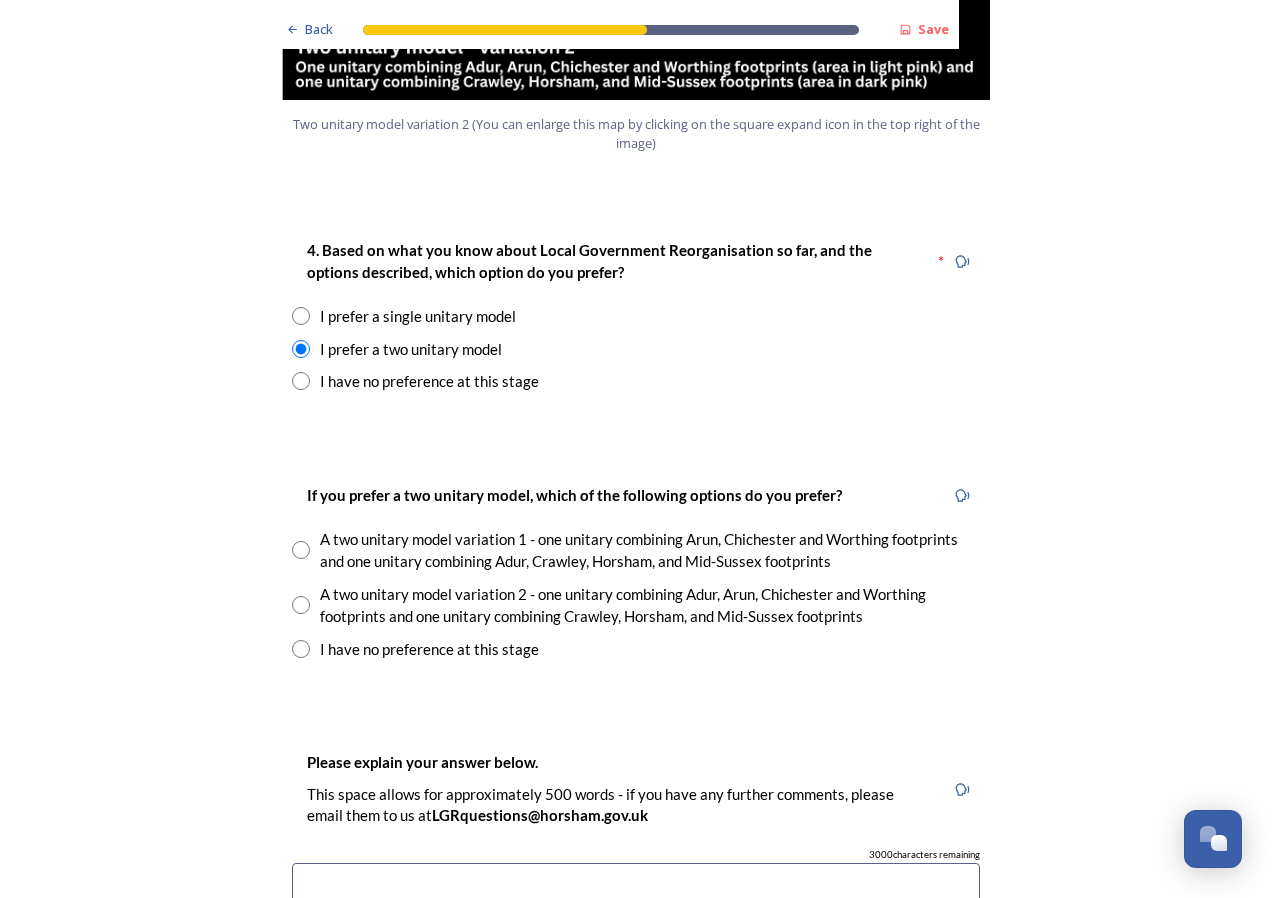 scroll, scrollTop: 2600, scrollLeft: 0, axis: vertical 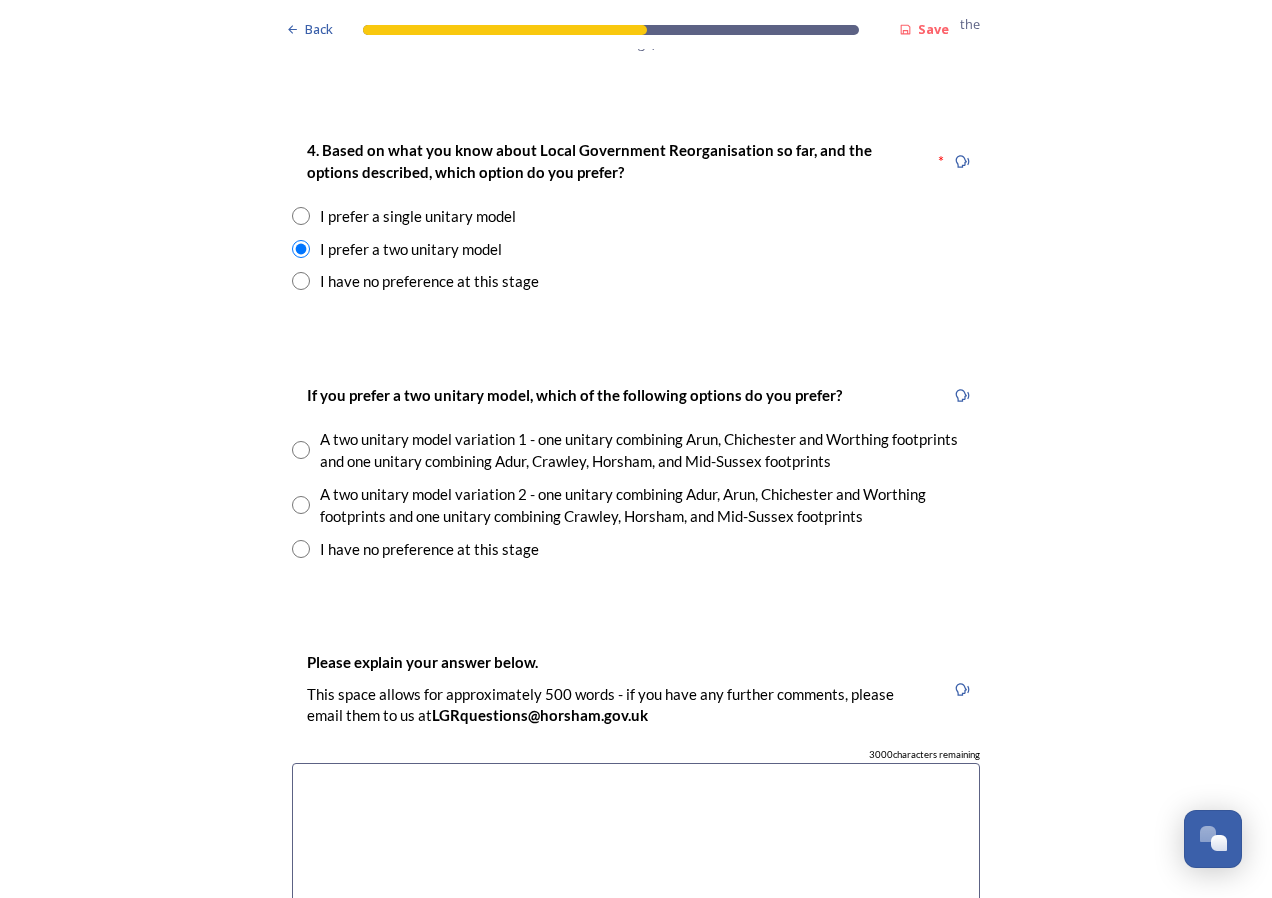 click at bounding box center (301, 505) 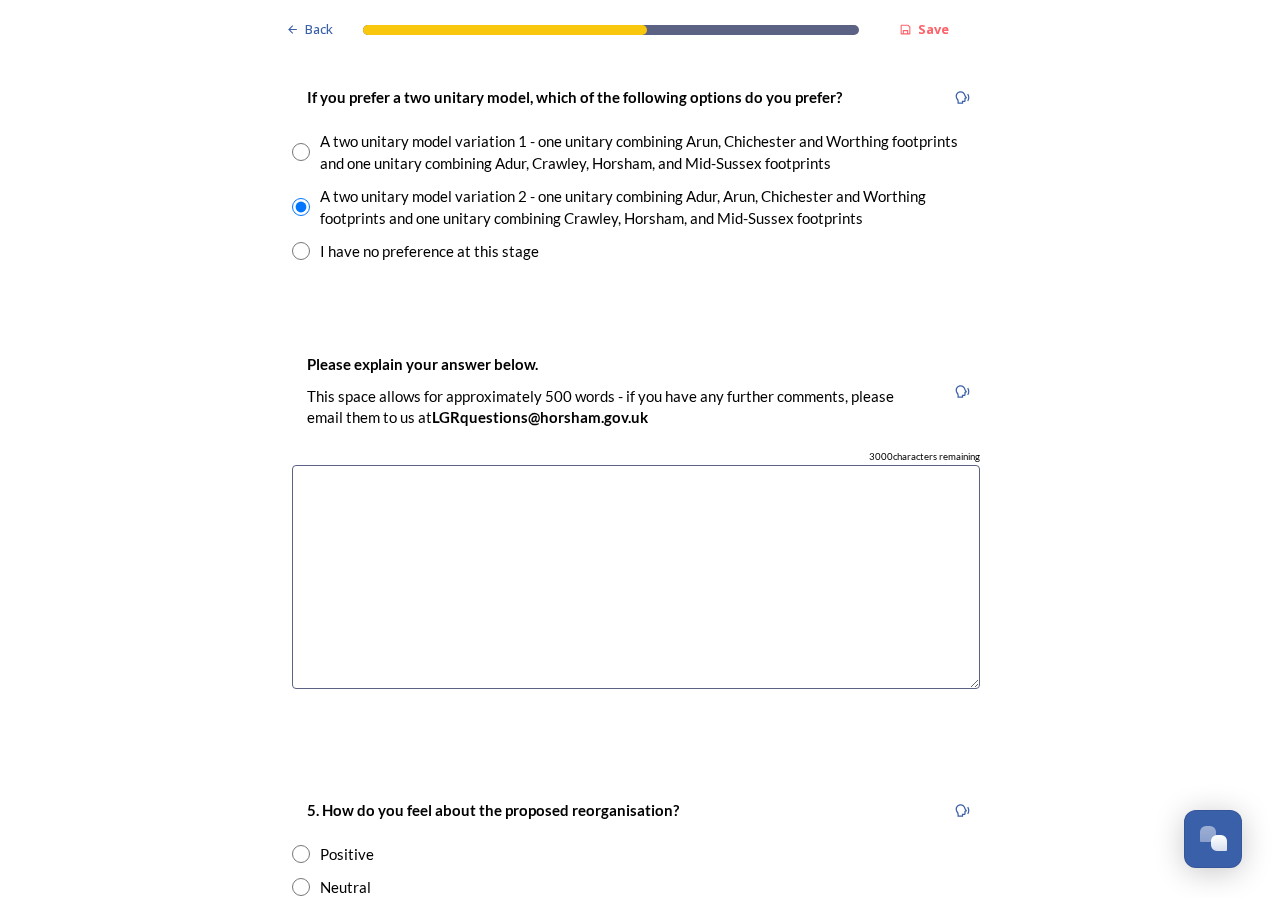 scroll, scrollTop: 2900, scrollLeft: 0, axis: vertical 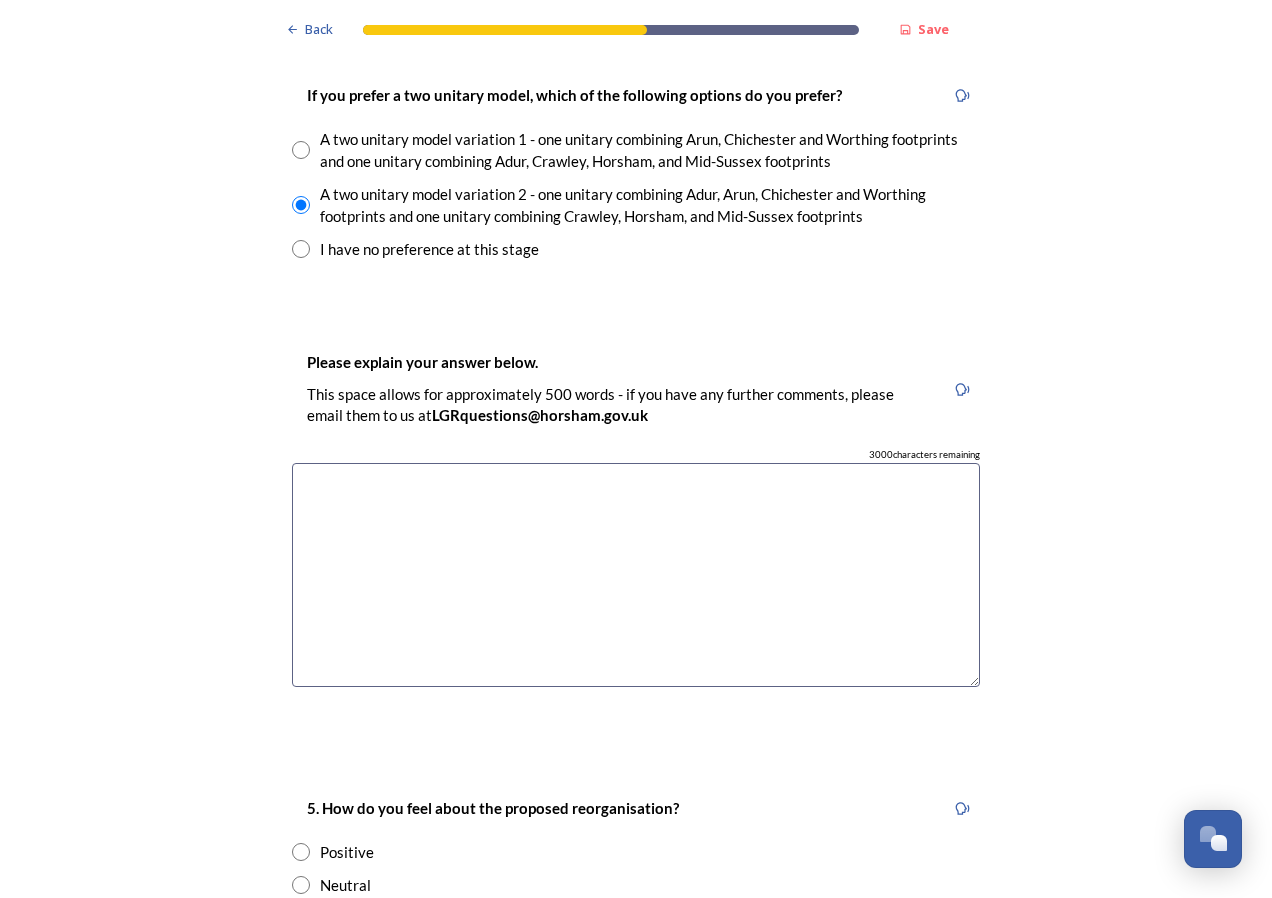 click at bounding box center [636, 575] 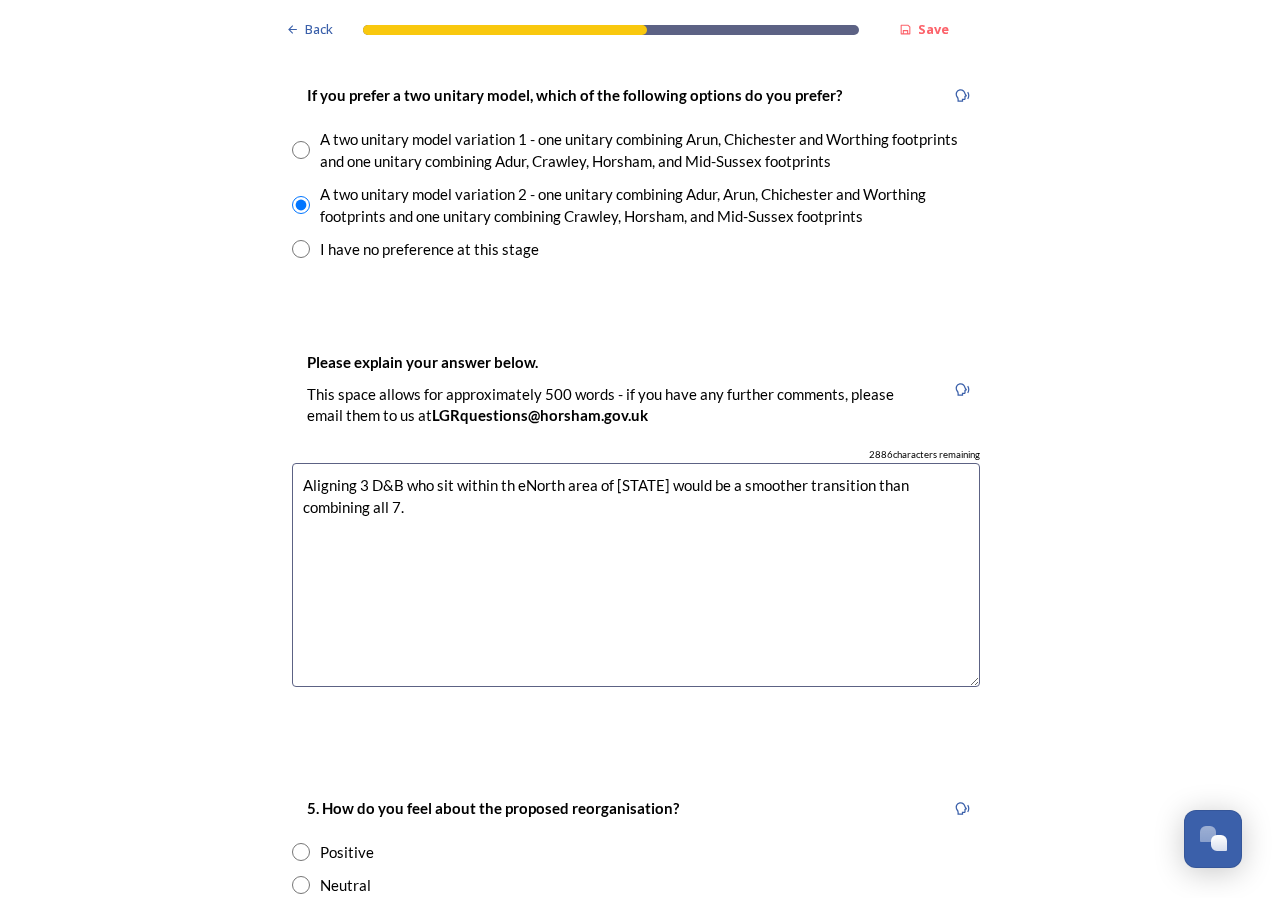 click on "Aligning 3 D&B who sit within th eNorth area of [STATE] would be a smoother transition than combining all 7." at bounding box center (636, 575) 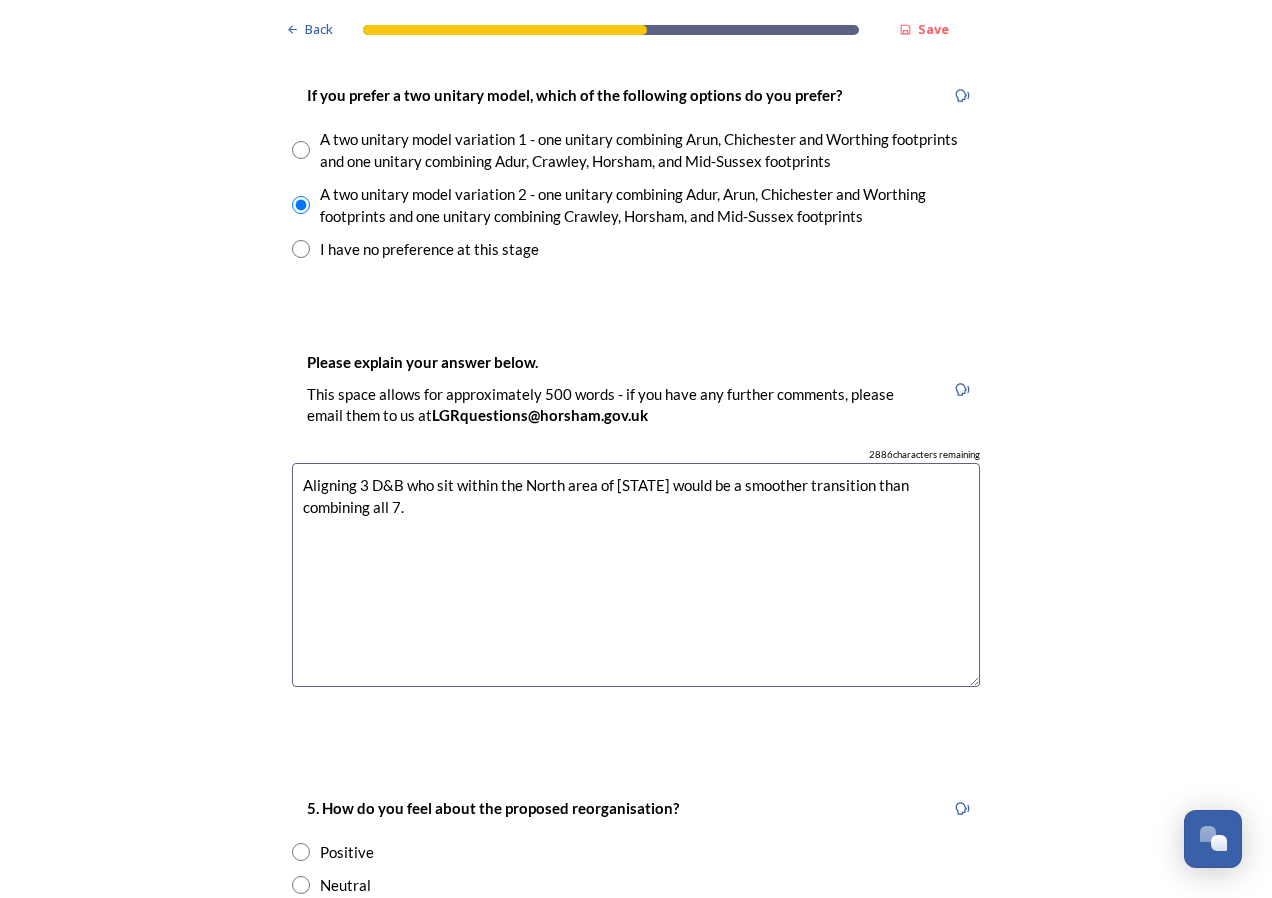 click on "Aligning 3 D&B who sit within the North area of [STATE] would be a smoother transition than combining all 7." at bounding box center [636, 575] 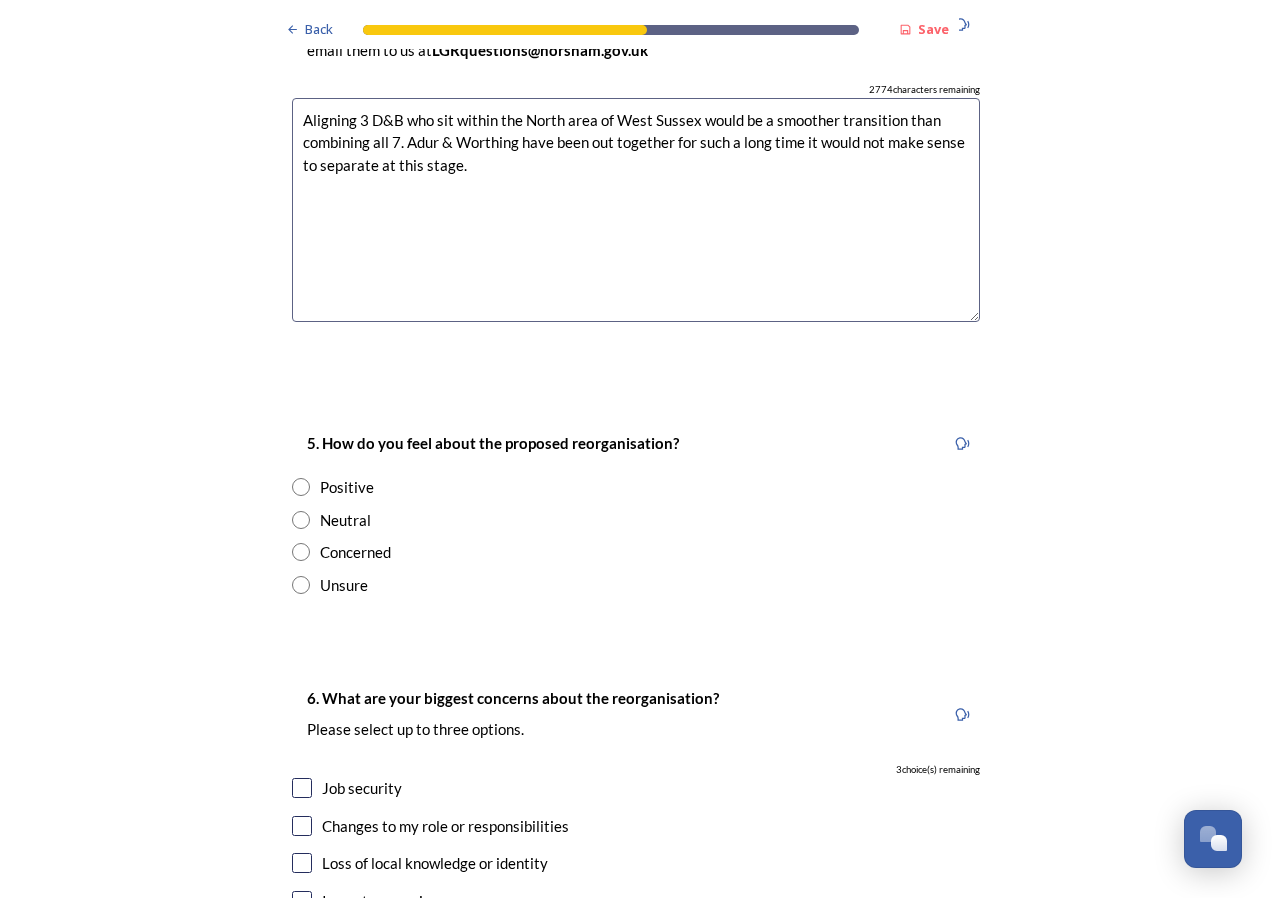 scroll, scrollTop: 3300, scrollLeft: 0, axis: vertical 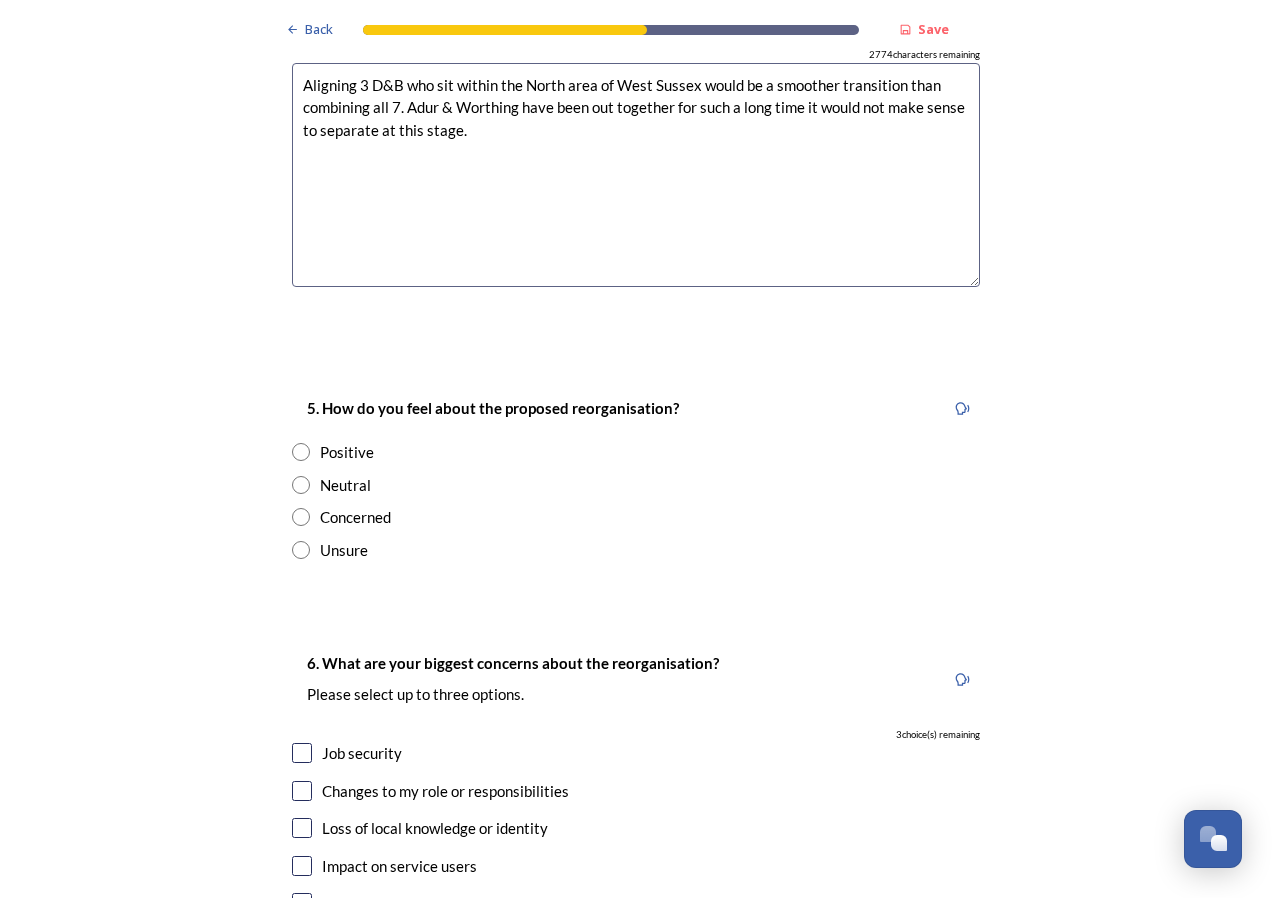 type on "Aligning 3 D&B who sit within the North area of West Sussex would be a smoother transition than combining all 7. Adur & Worthing have been out together for such a long time it would not make sense to separate at this stage." 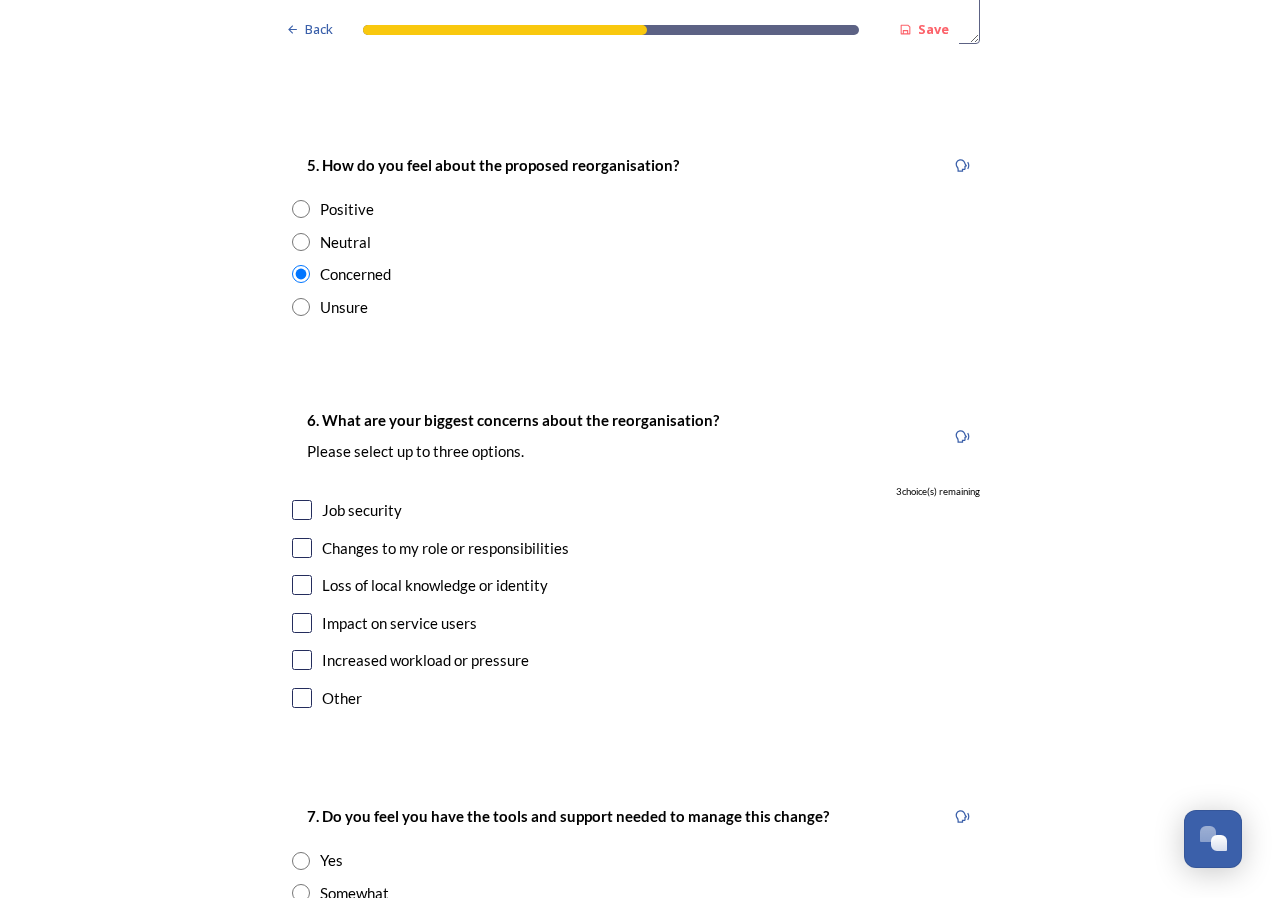 scroll, scrollTop: 3600, scrollLeft: 0, axis: vertical 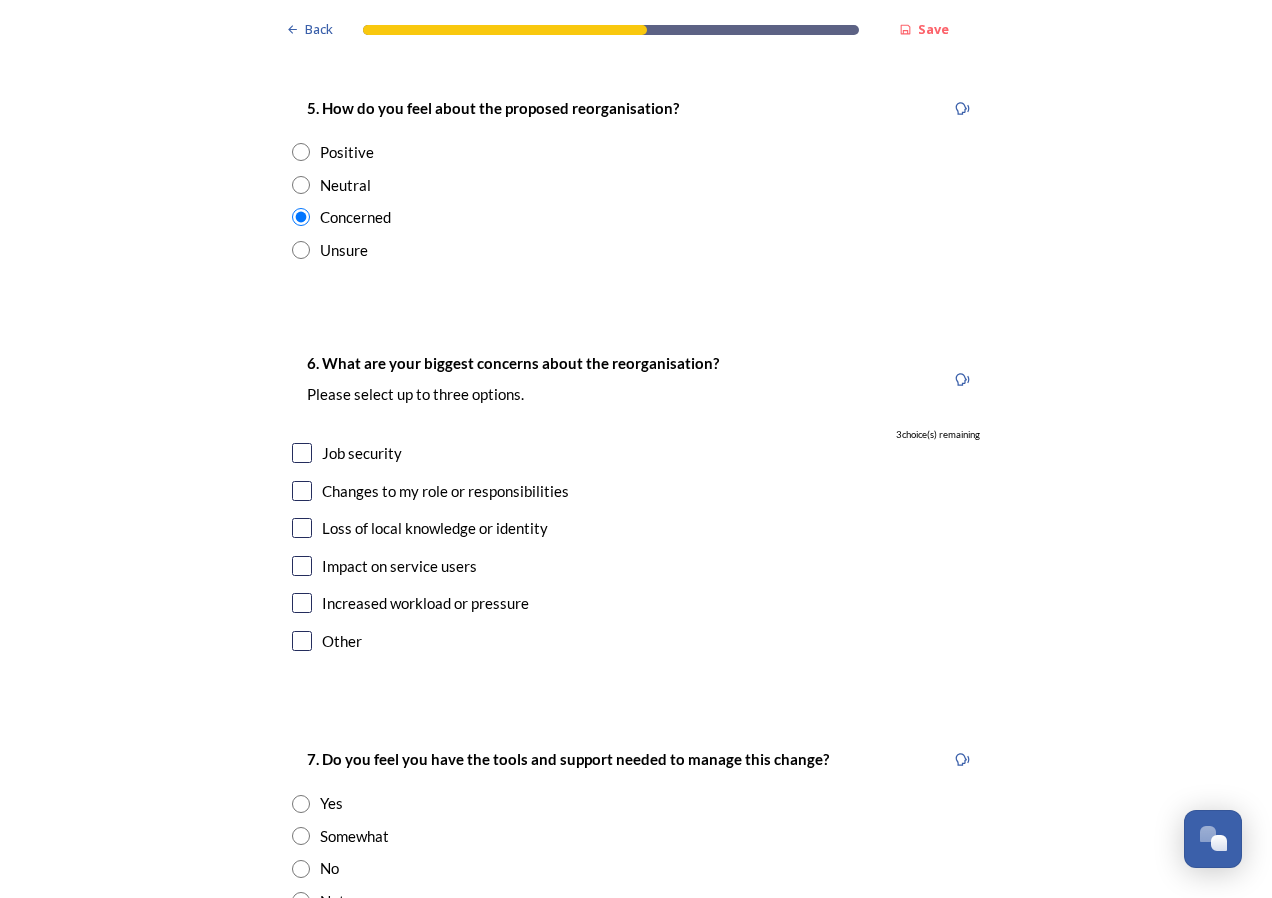 click at bounding box center [302, 453] 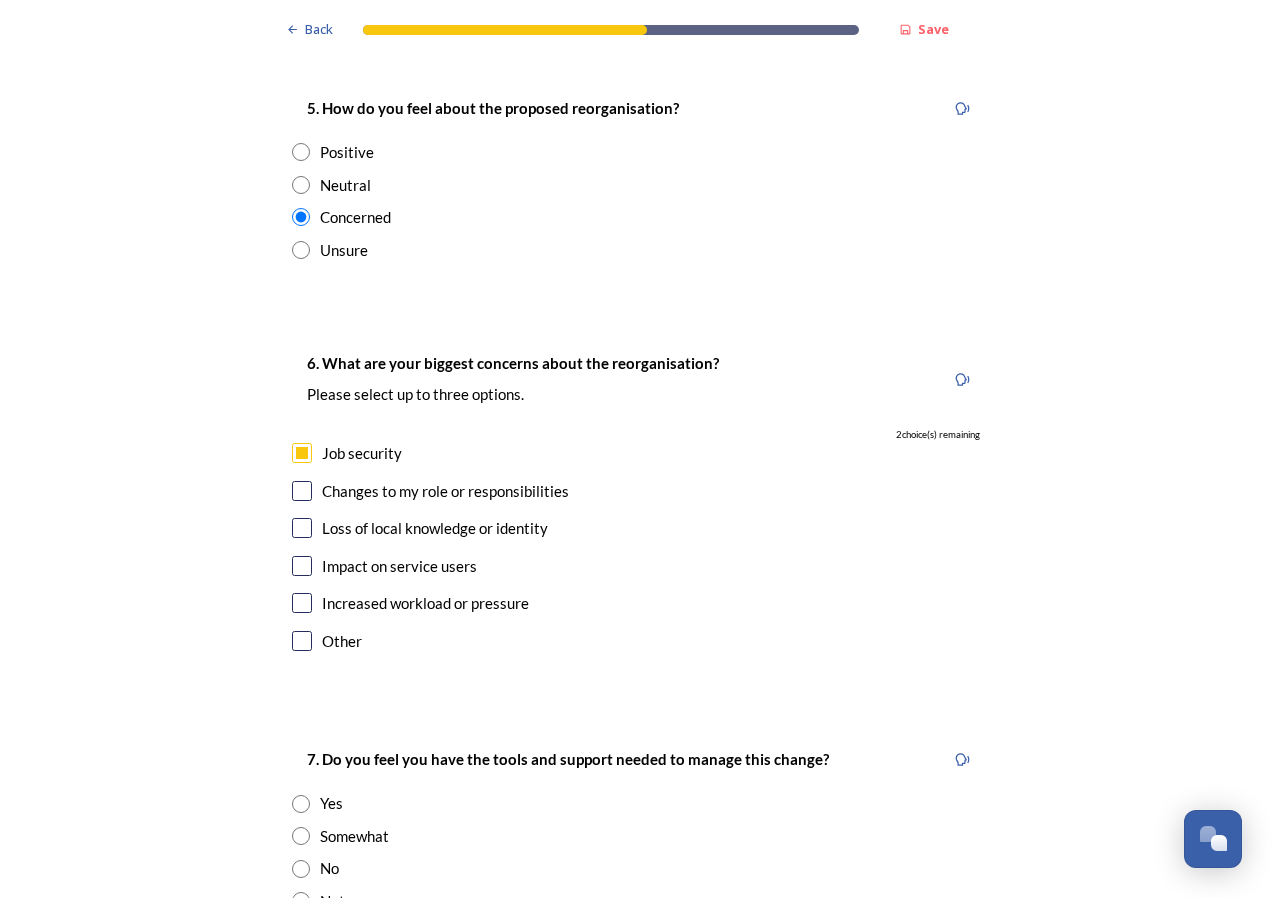click at bounding box center [302, 491] 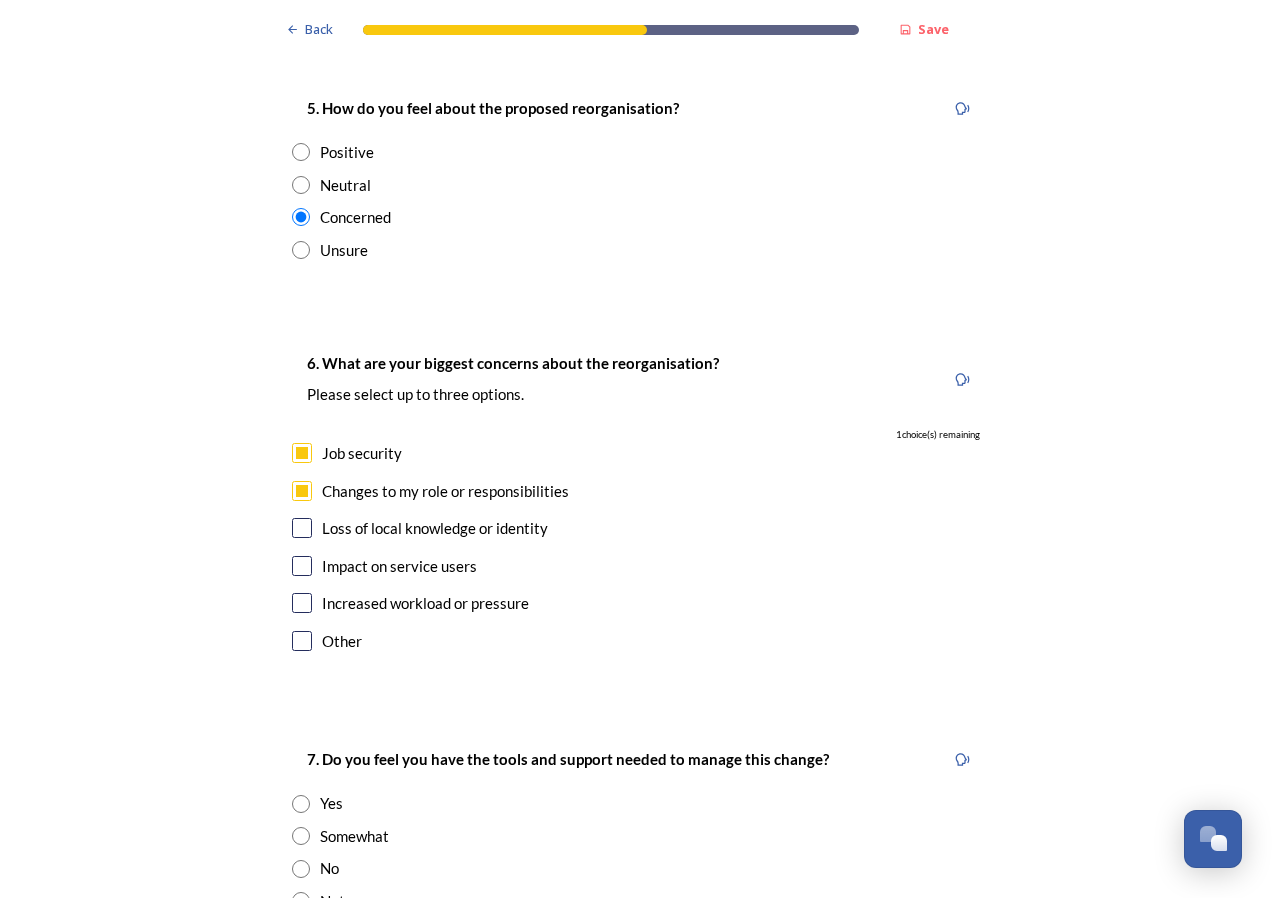 click at bounding box center (302, 528) 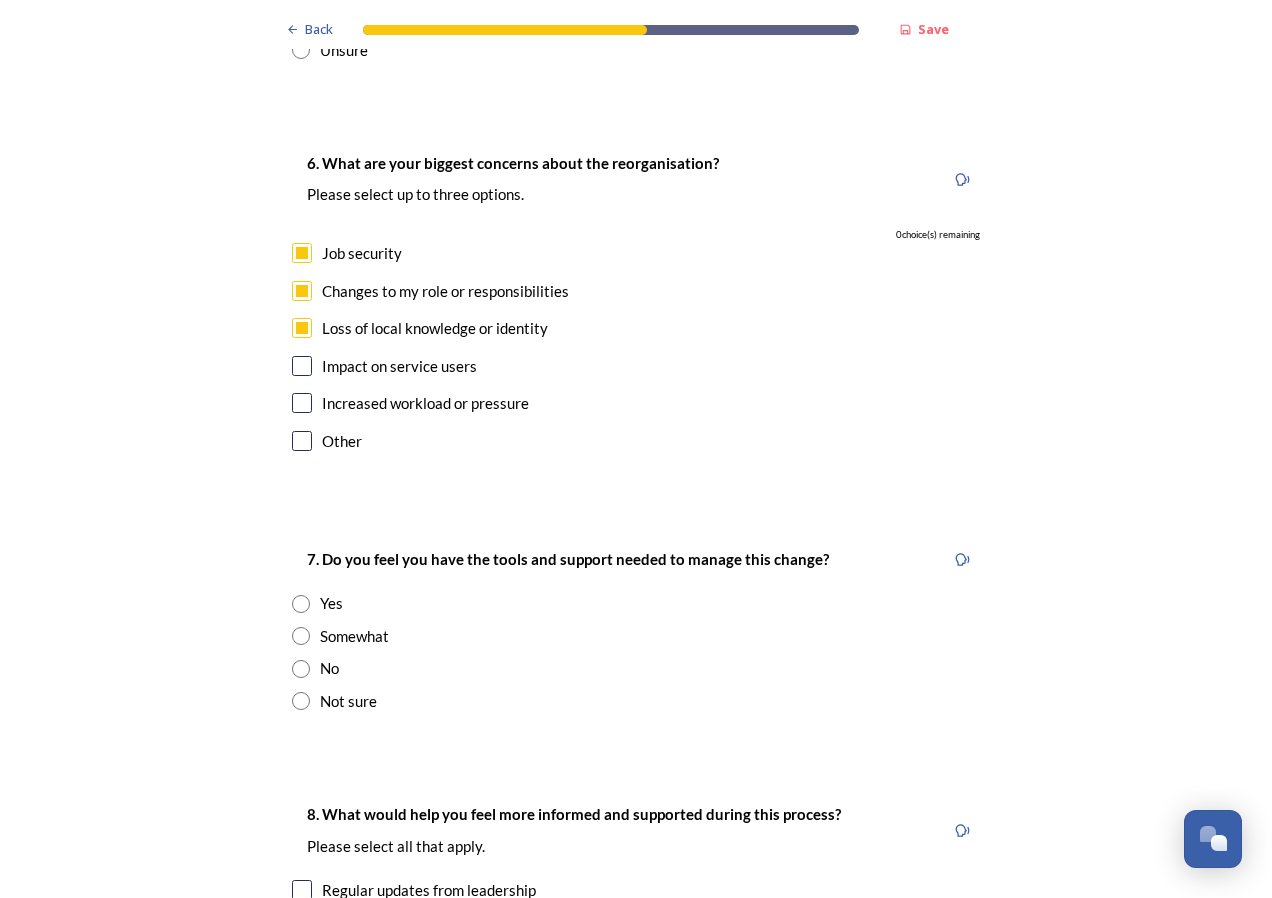 scroll, scrollTop: 3900, scrollLeft: 0, axis: vertical 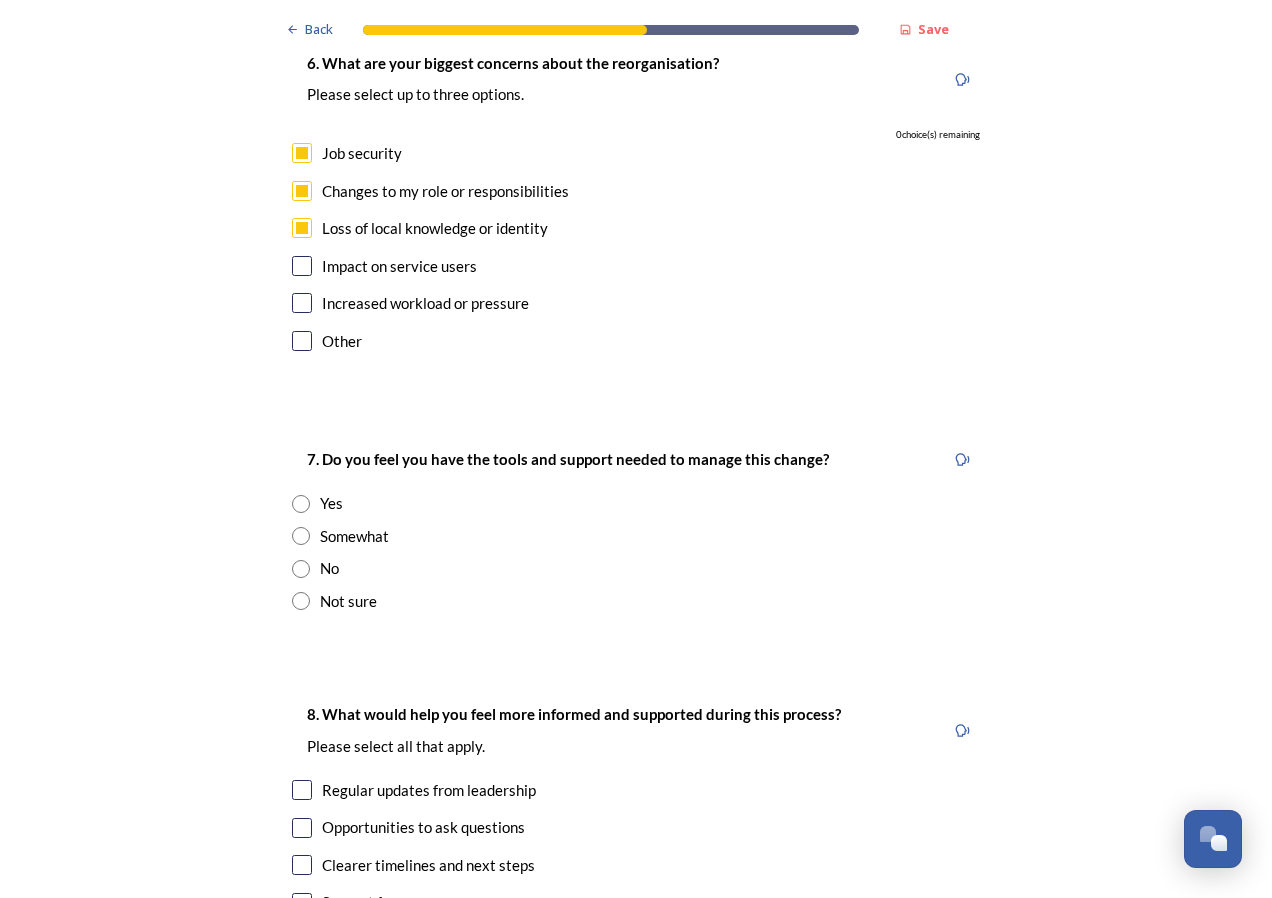 click at bounding box center (301, 601) 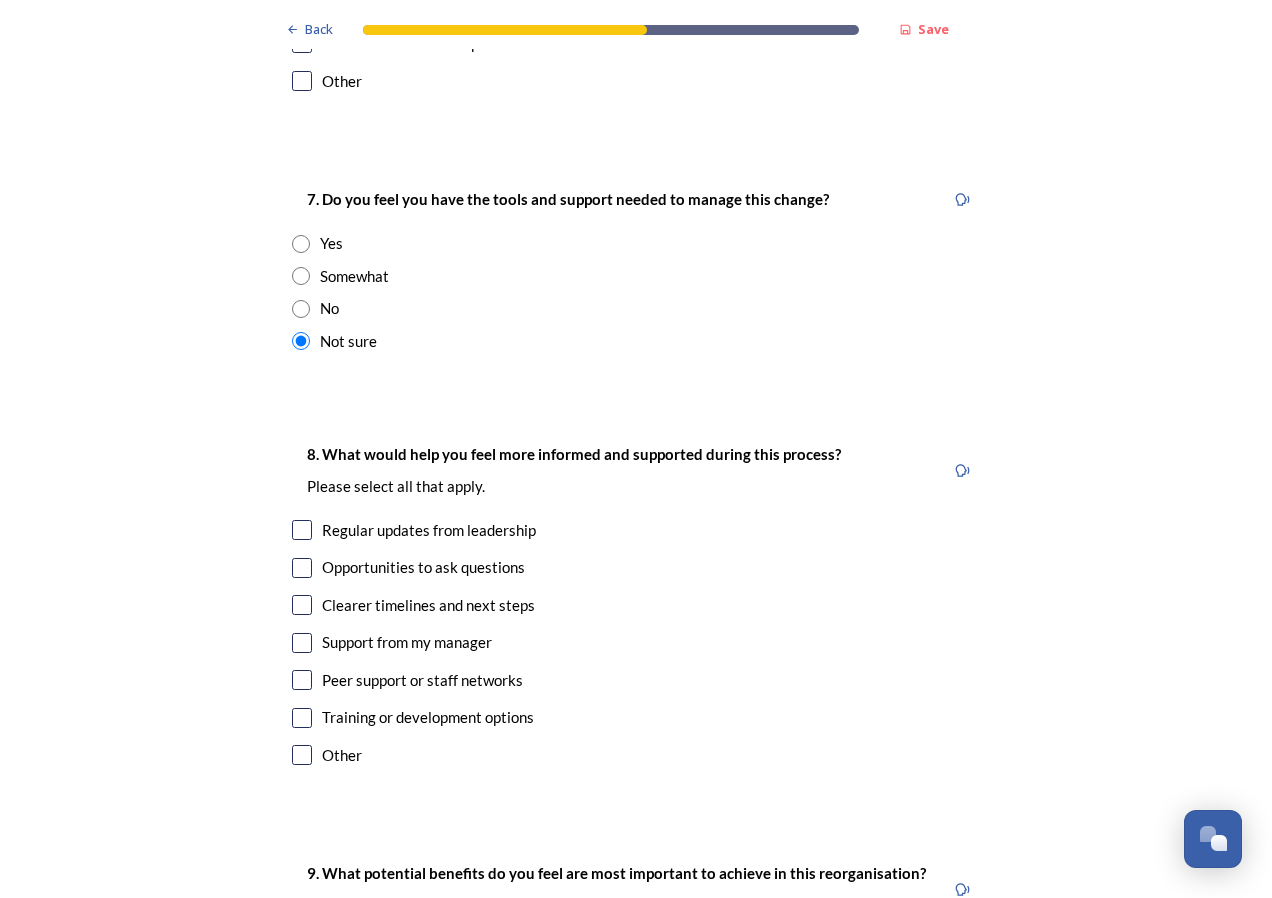 scroll, scrollTop: 4200, scrollLeft: 0, axis: vertical 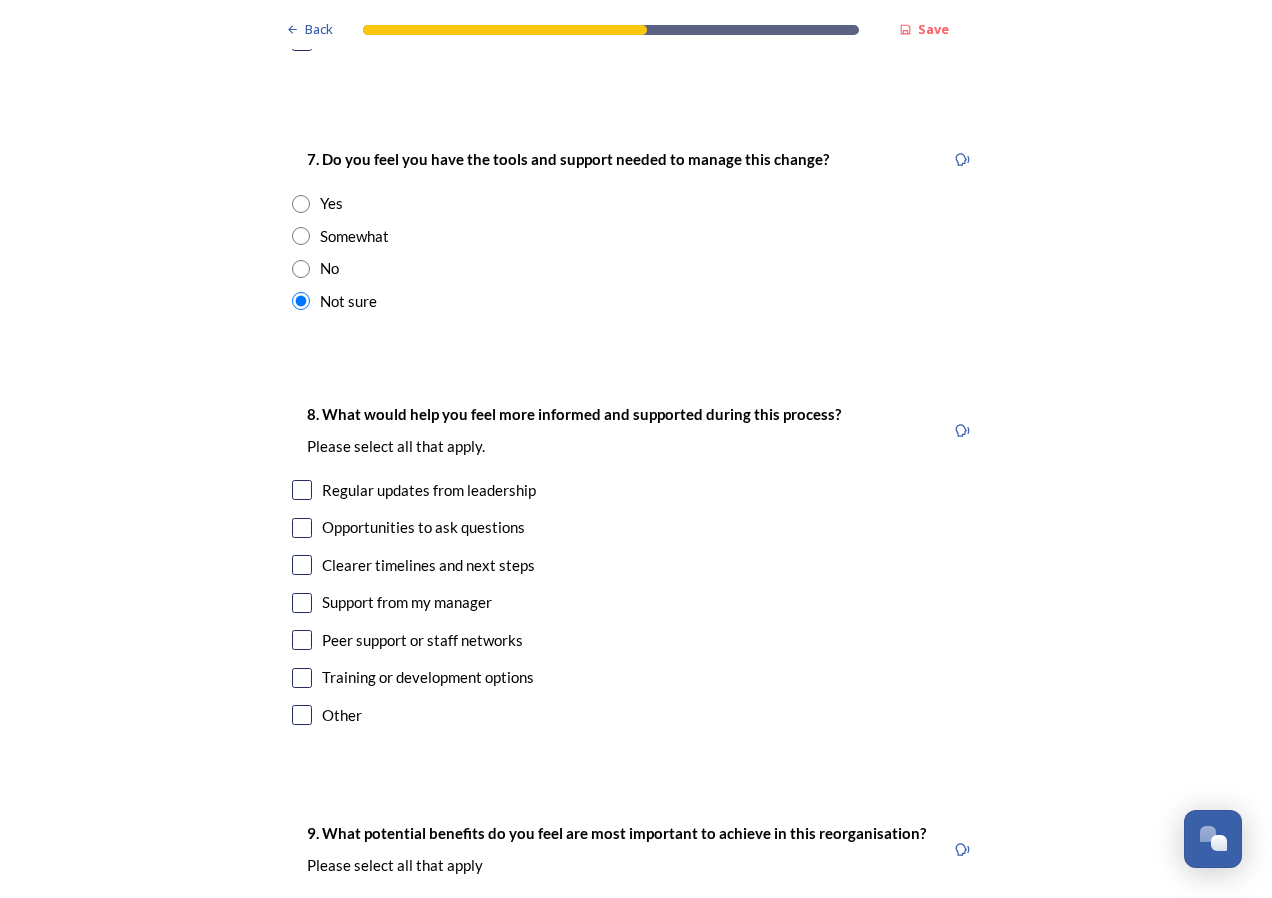 click at bounding box center [302, 715] 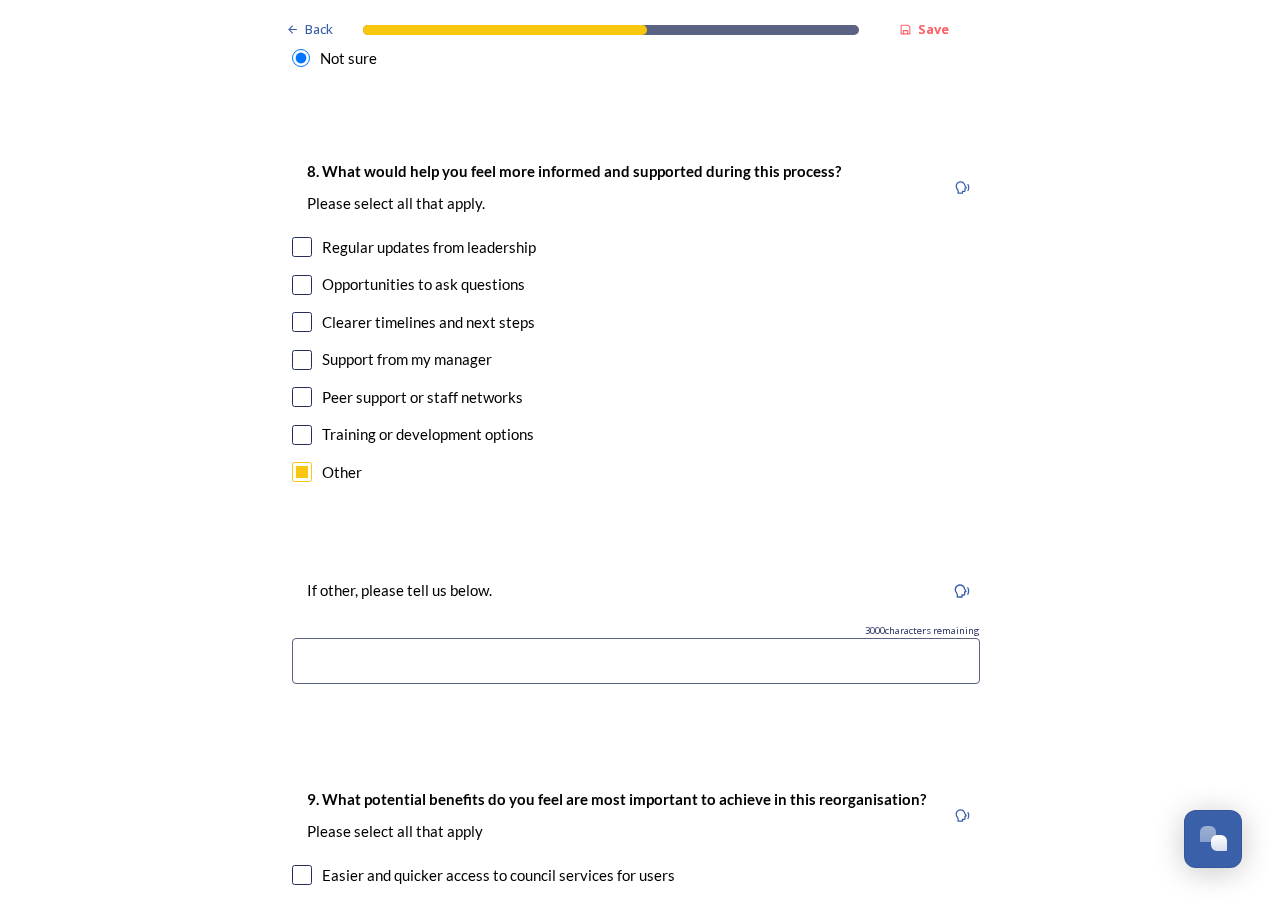 scroll, scrollTop: 4500, scrollLeft: 0, axis: vertical 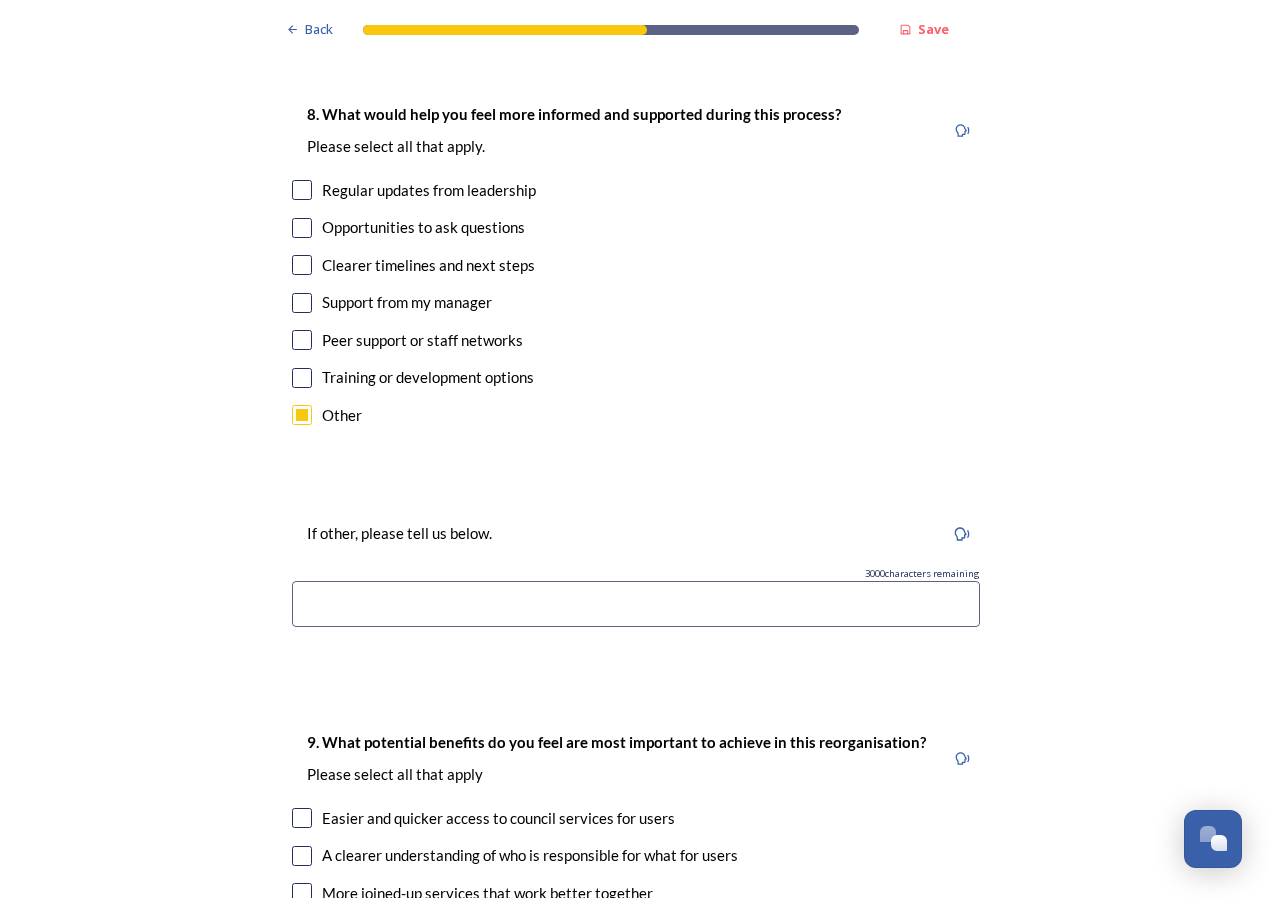 click at bounding box center [636, 604] 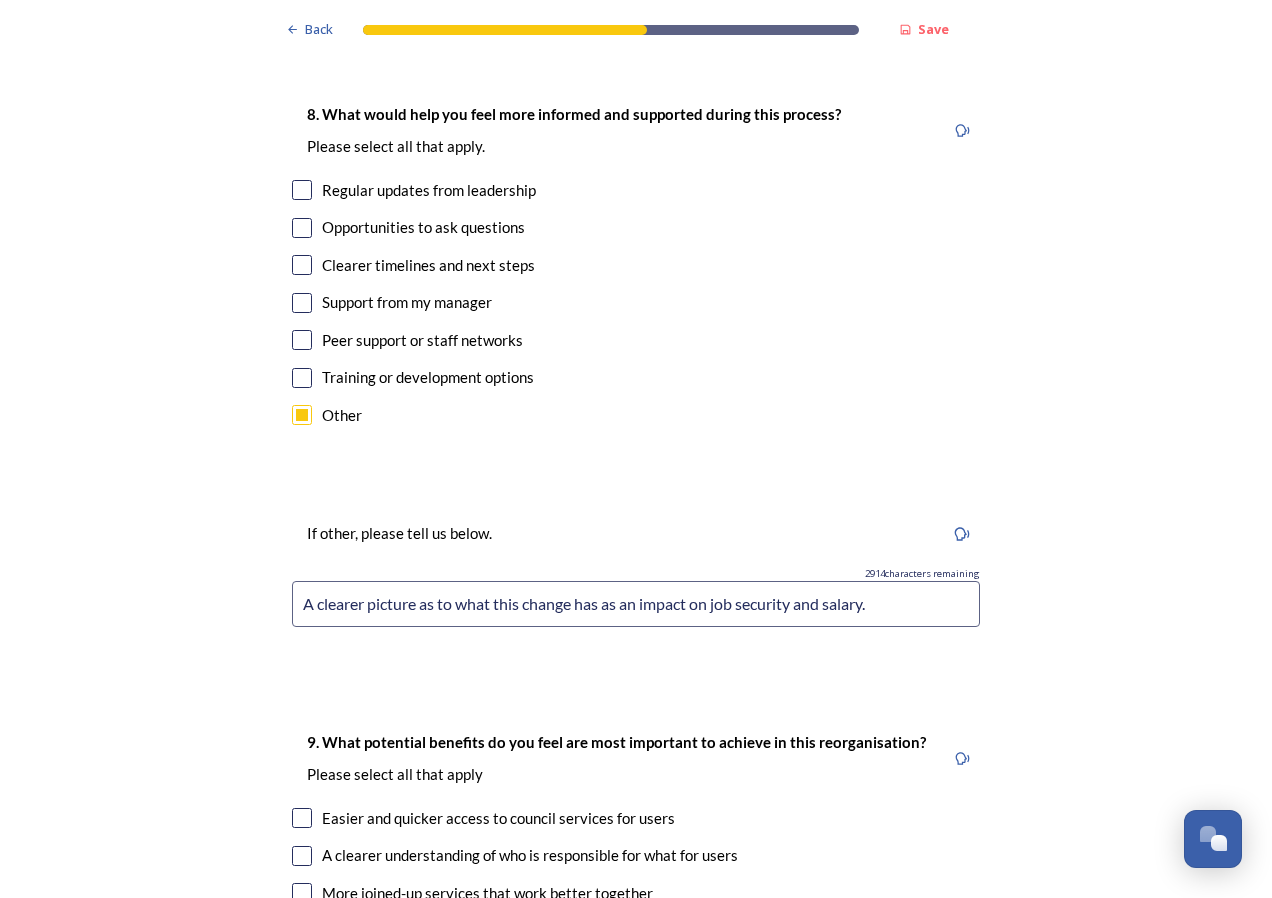 click on "A clearer picture as to what this change has as an impact on job security and salary." at bounding box center (636, 604) 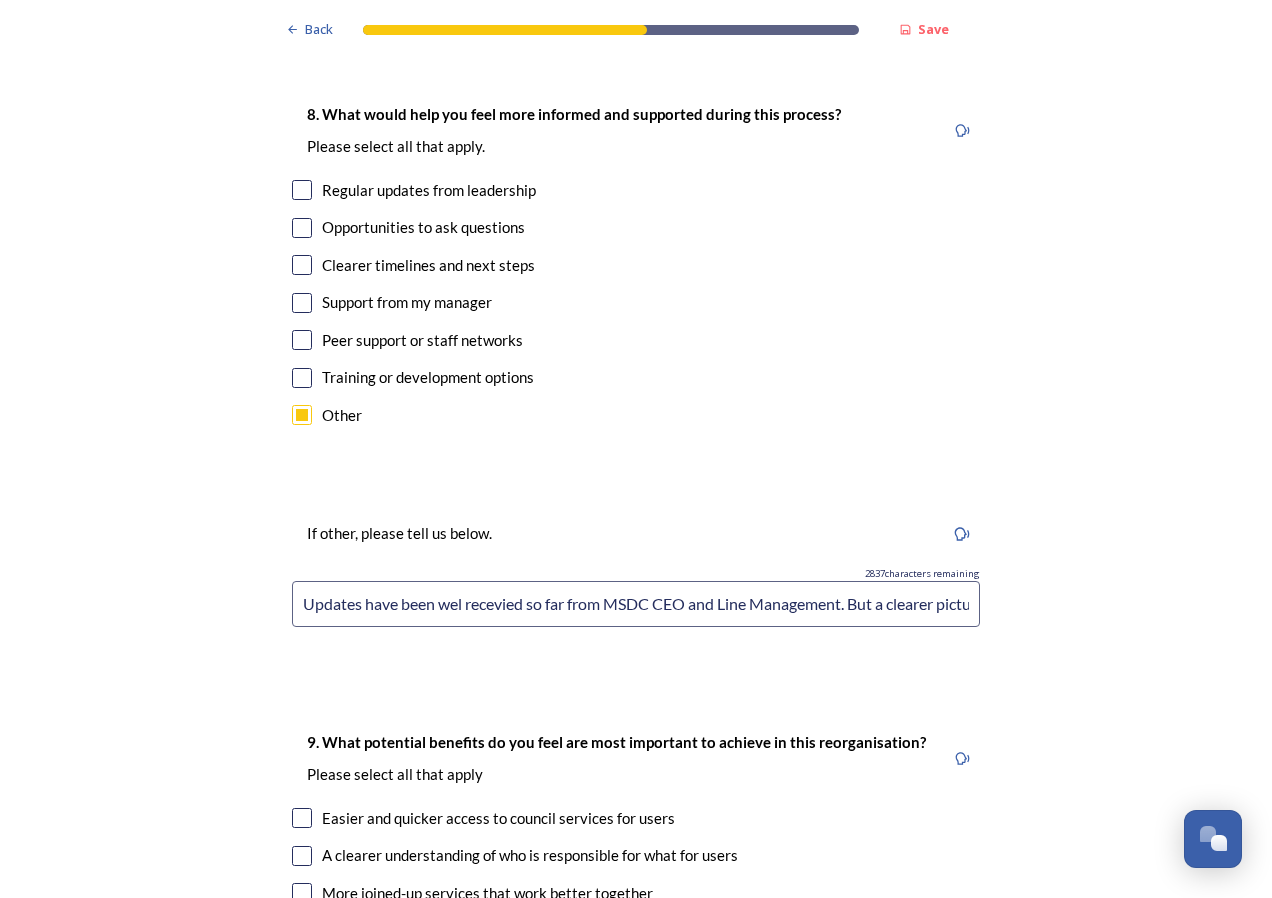 click on "Updates have been wel recevied so far from MSDC CEO and Line Management. But a clearer picture as to what this change has as an impact on job security and salary." at bounding box center (636, 604) 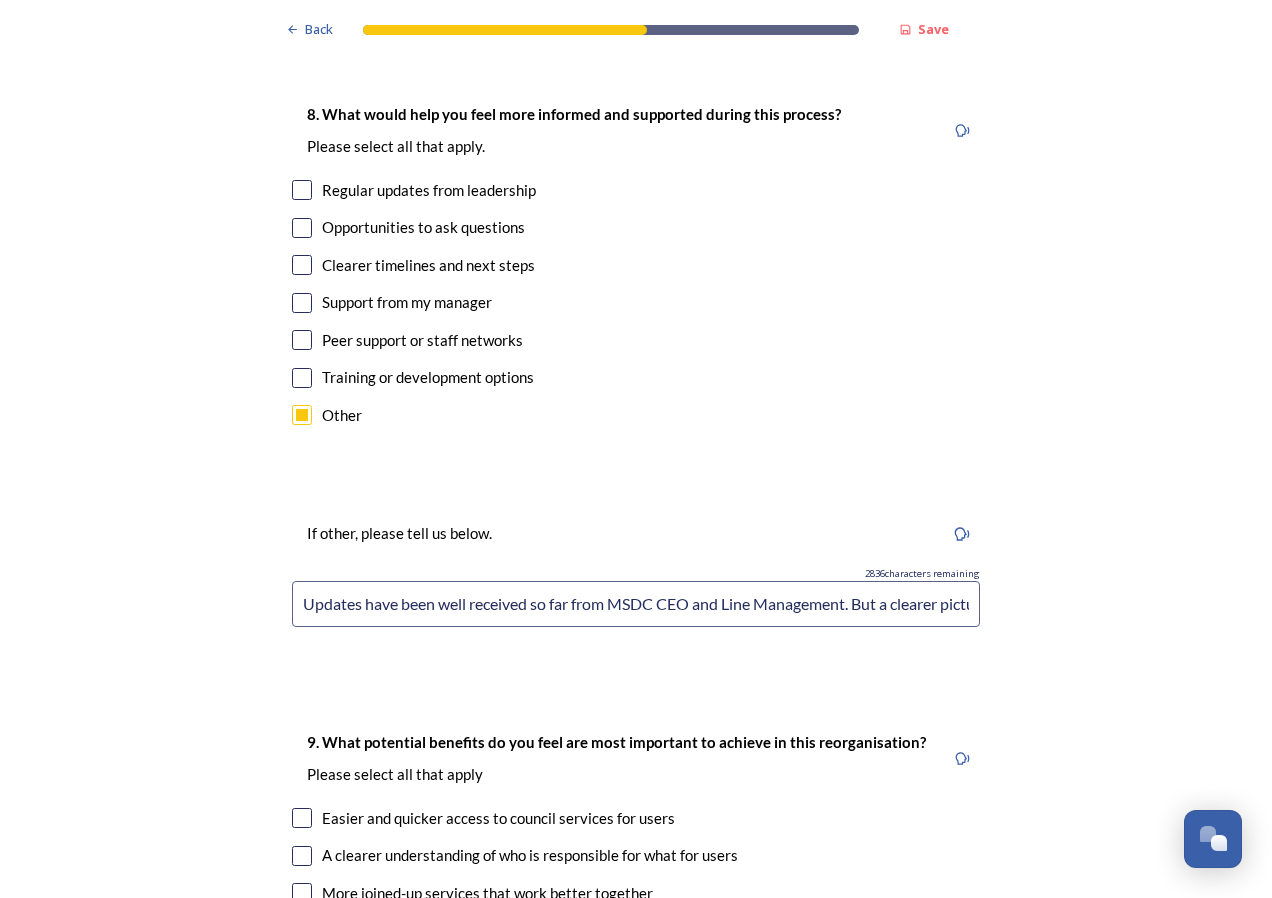 click on "Updates have been well received so far from MSDC CEO and Line Management. But a clearer picture as to what this change has as an impact on job security and salary." at bounding box center (636, 604) 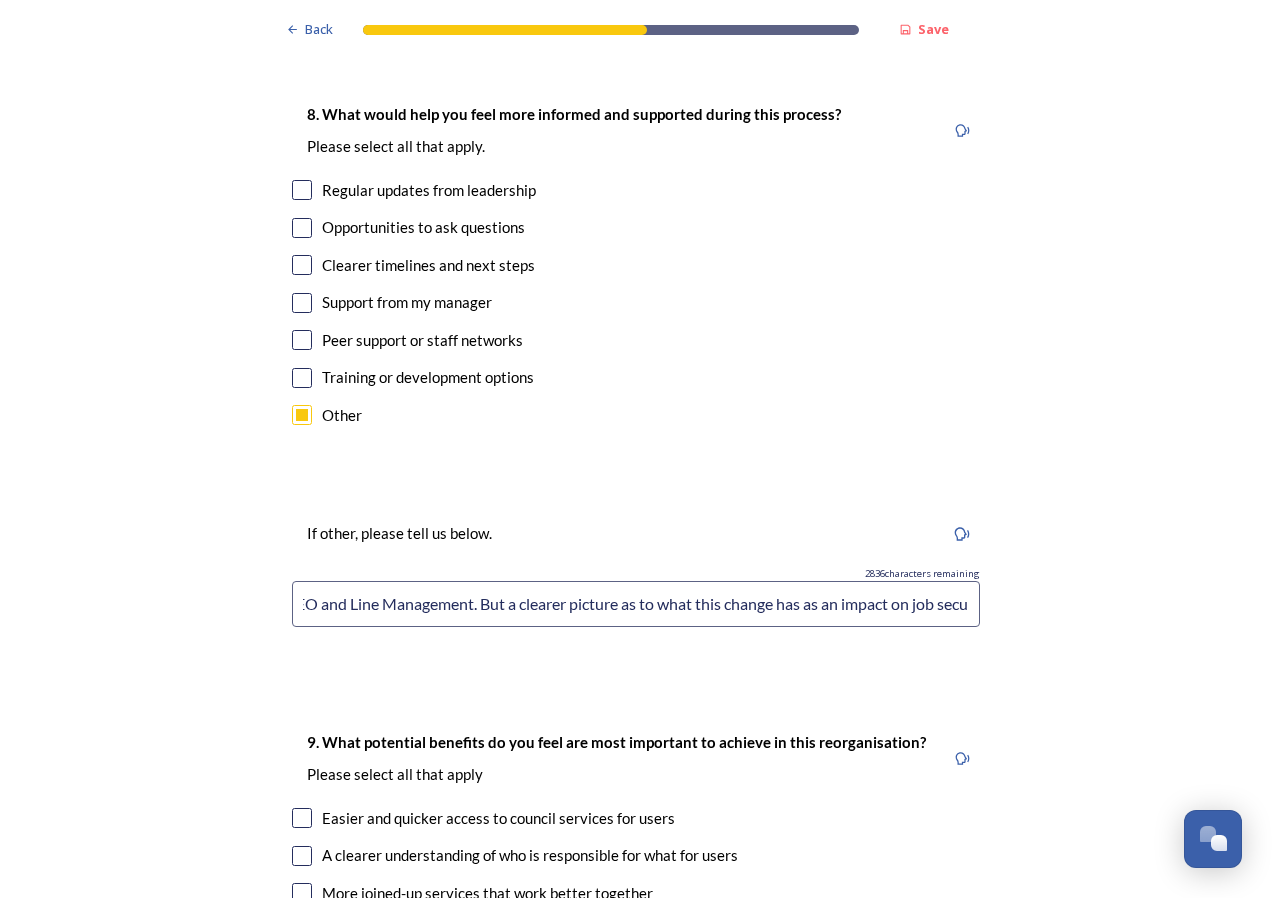 scroll, scrollTop: 0, scrollLeft: 378, axis: horizontal 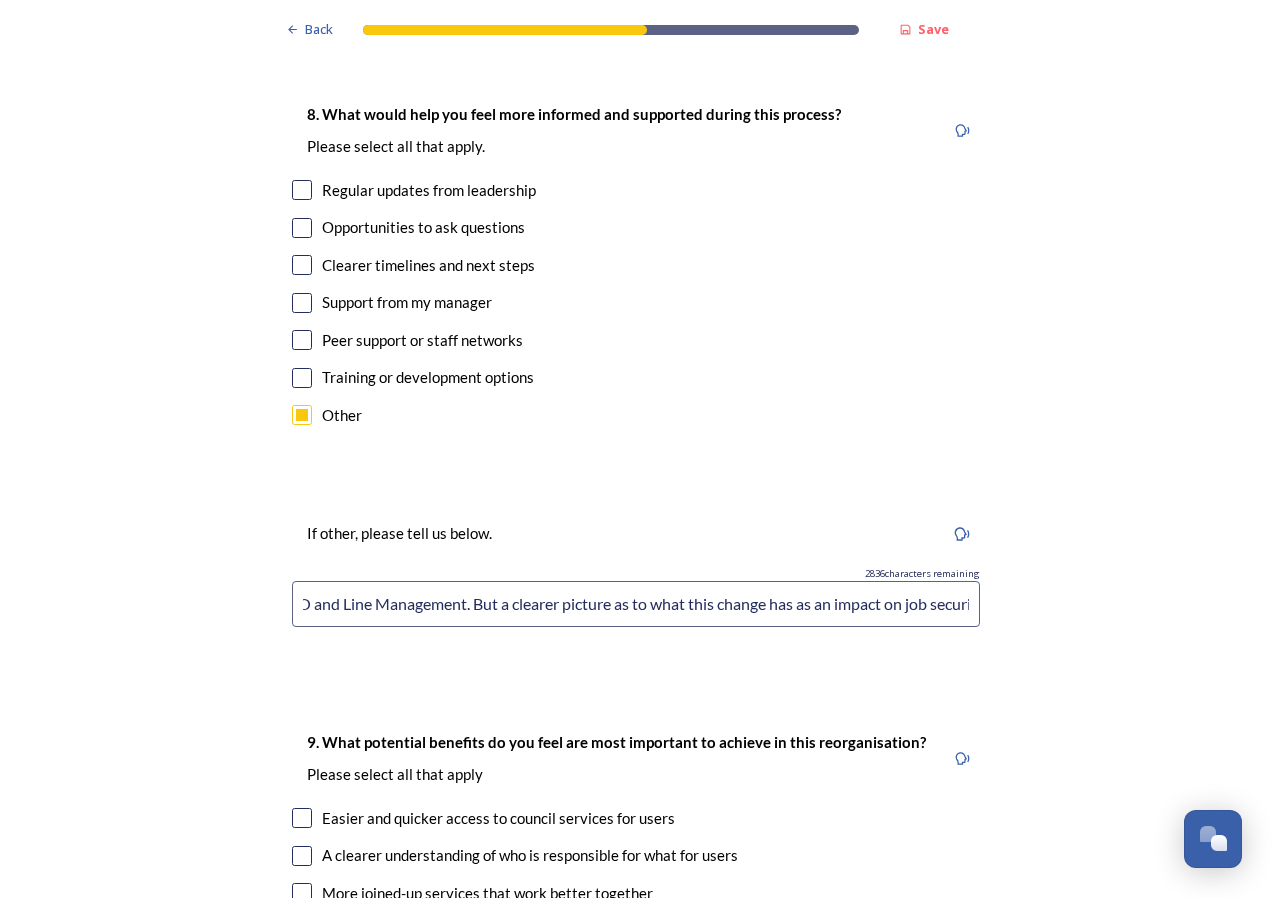 drag, startPoint x: 834, startPoint y: 606, endPoint x: 787, endPoint y: 607, distance: 47.010635 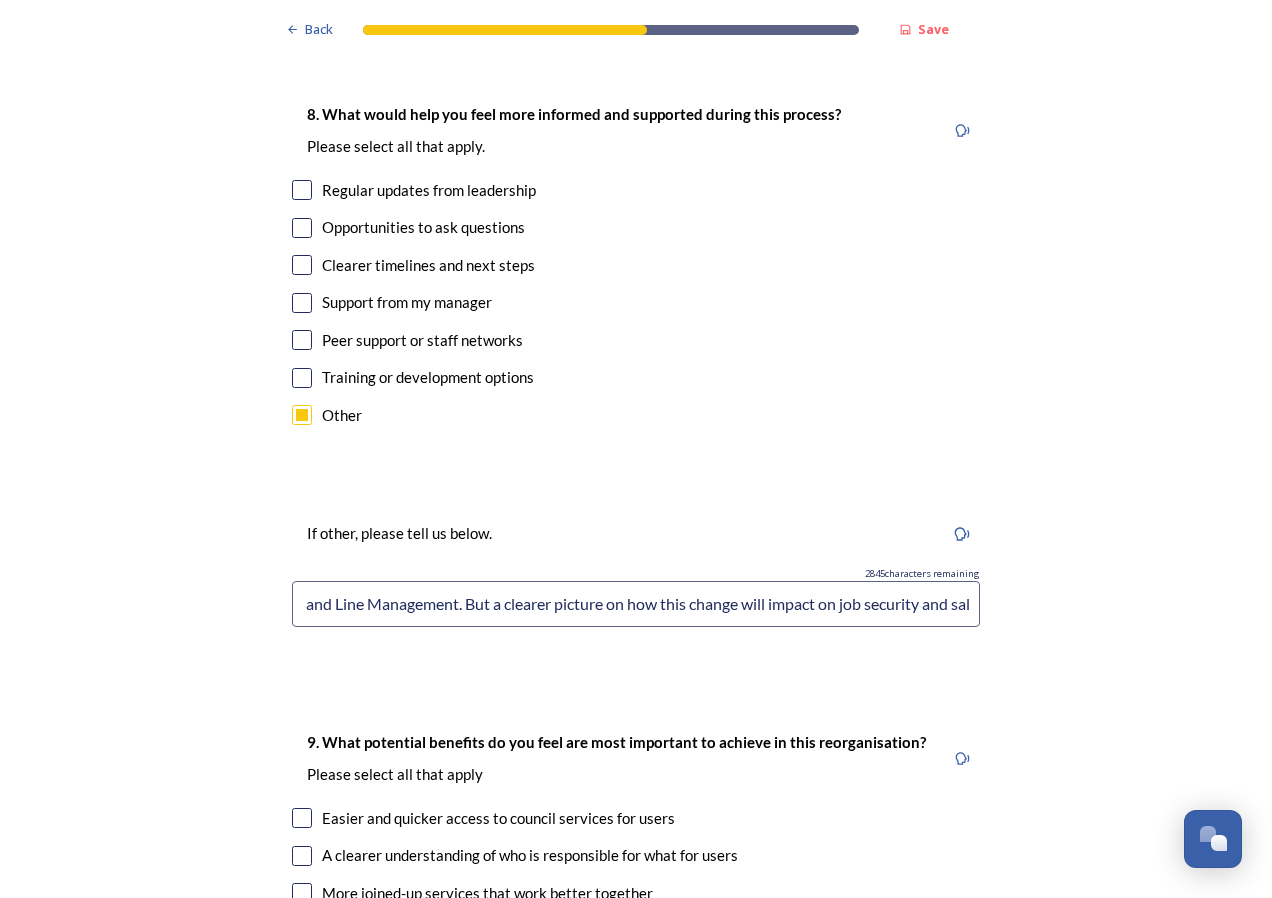 scroll, scrollTop: 0, scrollLeft: 413, axis: horizontal 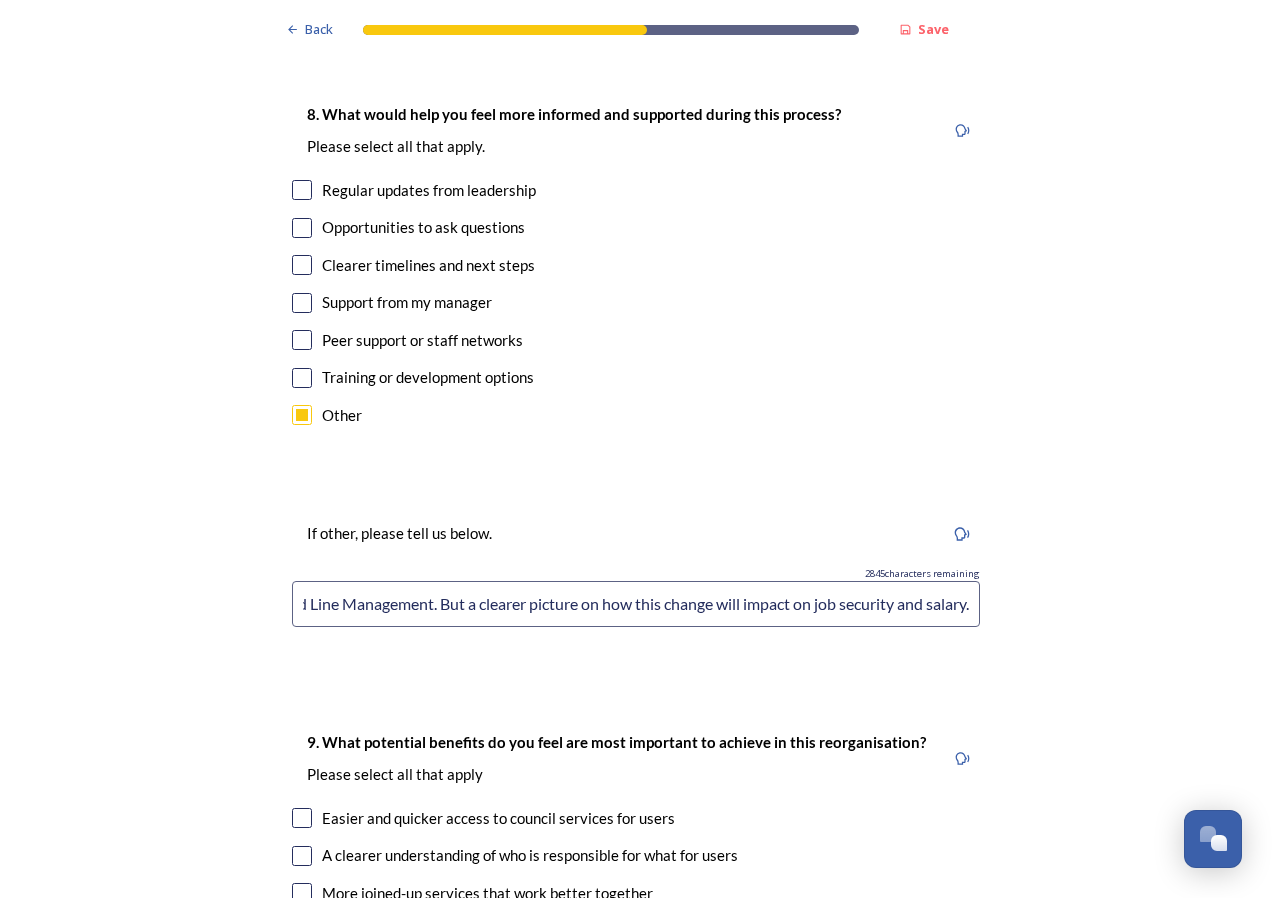 click on "Updates have been well received so far from MSDC CEO and Line Management. But a clearer picture on how this change will impact on job security and salary." at bounding box center [636, 604] 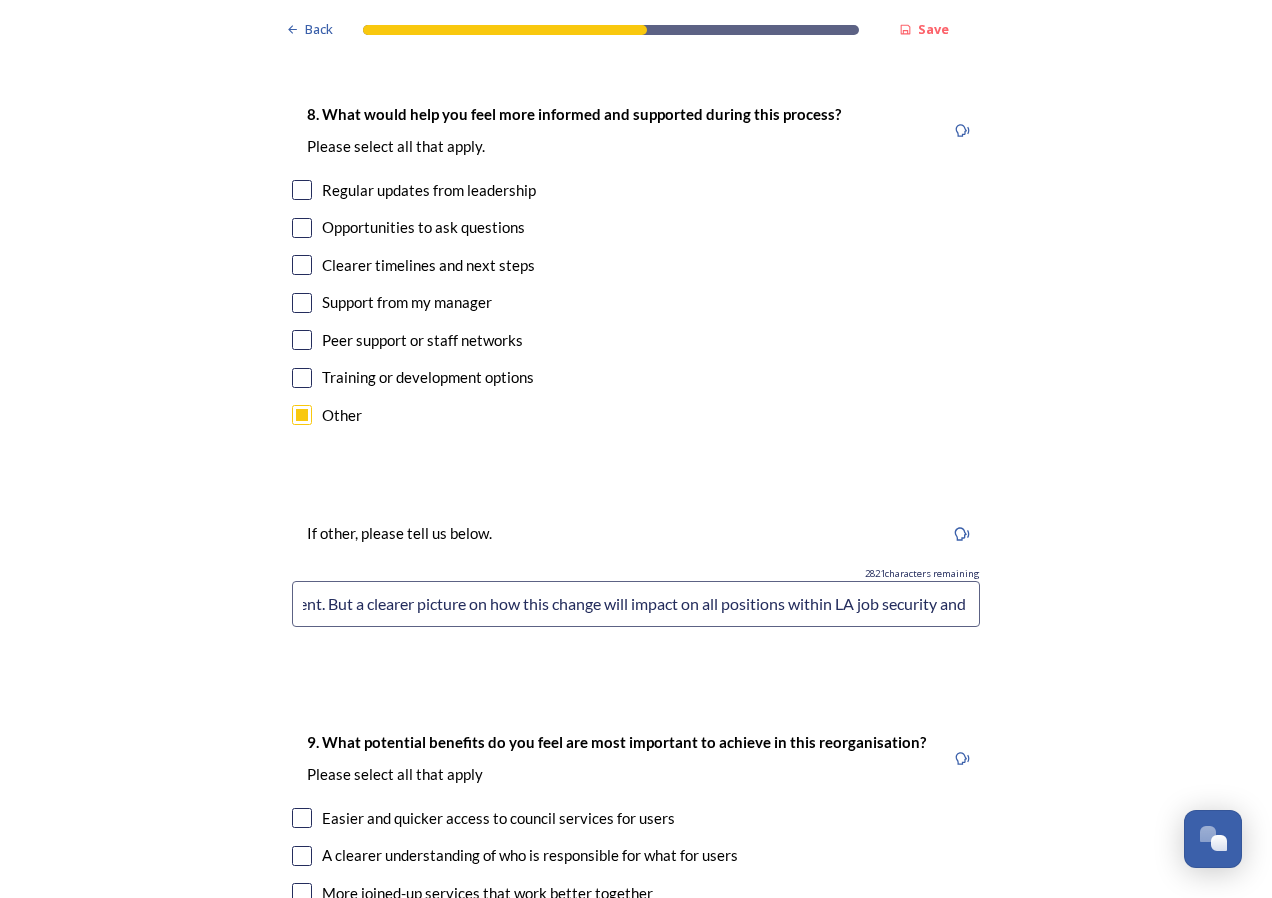 scroll, scrollTop: 0, scrollLeft: 587, axis: horizontal 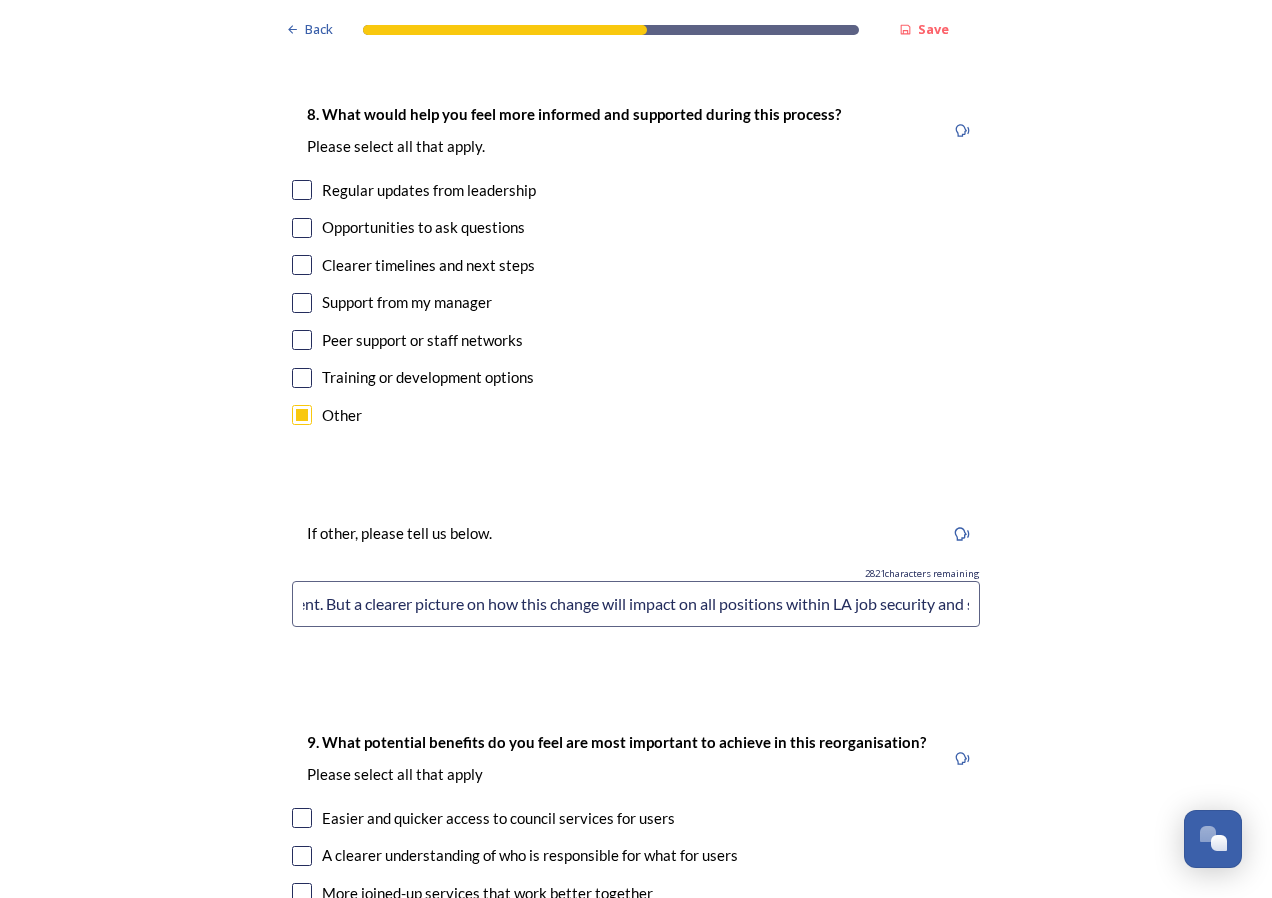 drag, startPoint x: 886, startPoint y: 604, endPoint x: 780, endPoint y: 601, distance: 106.04244 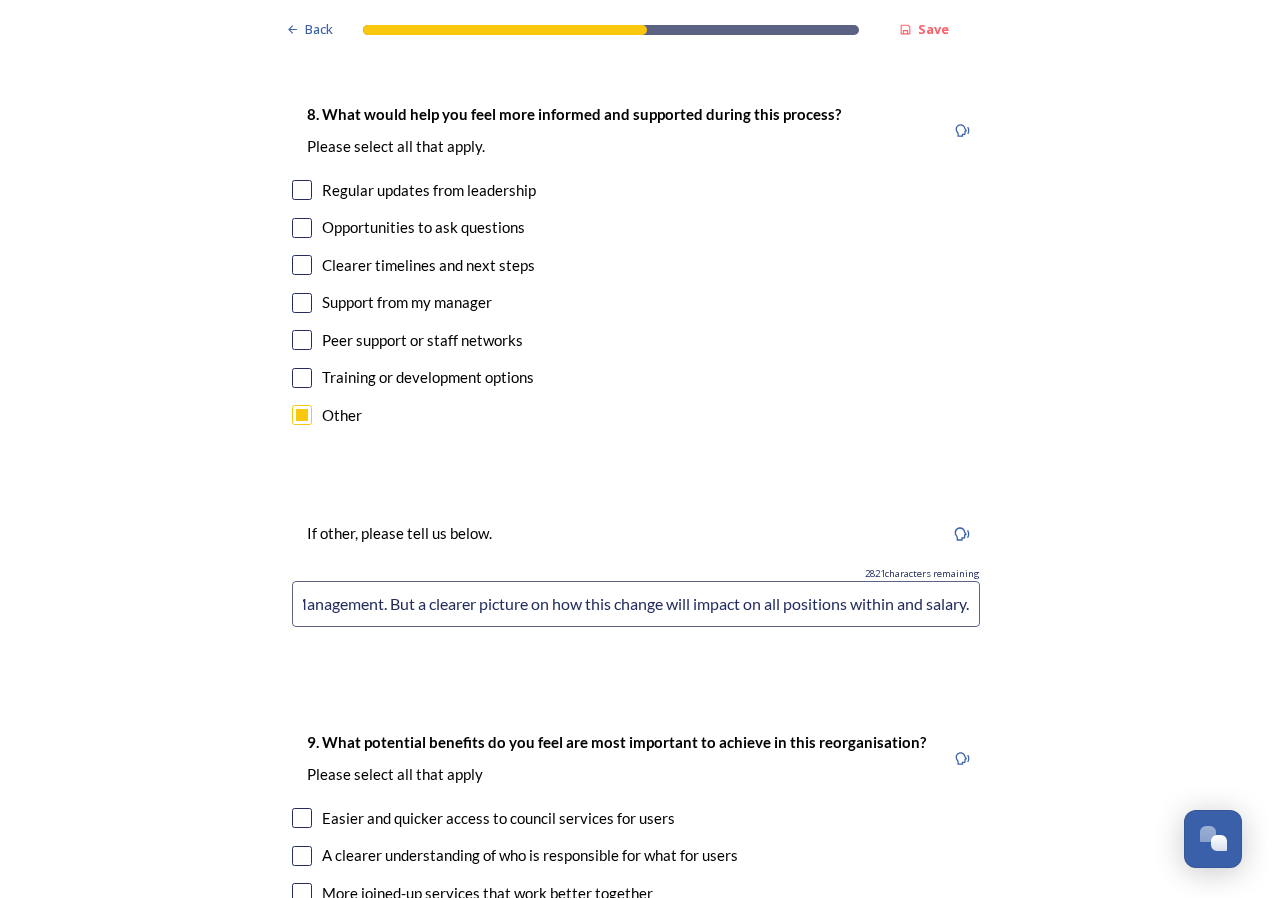 scroll, scrollTop: 0, scrollLeft: 480, axis: horizontal 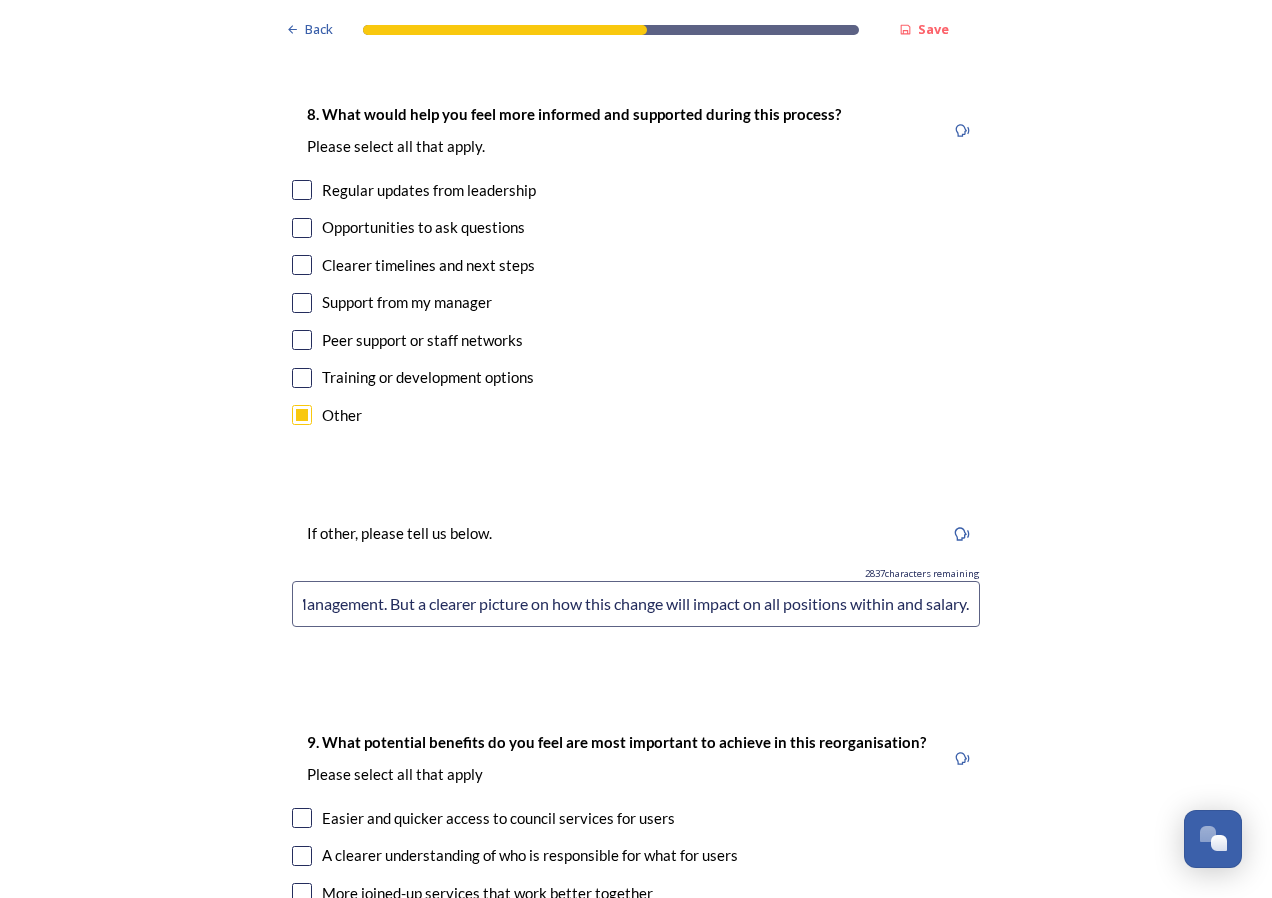 click on "Updates have been well received so far from MSDC CEO and Line Management. But a clearer picture on how this change will impact on all positions within and salary." at bounding box center [636, 604] 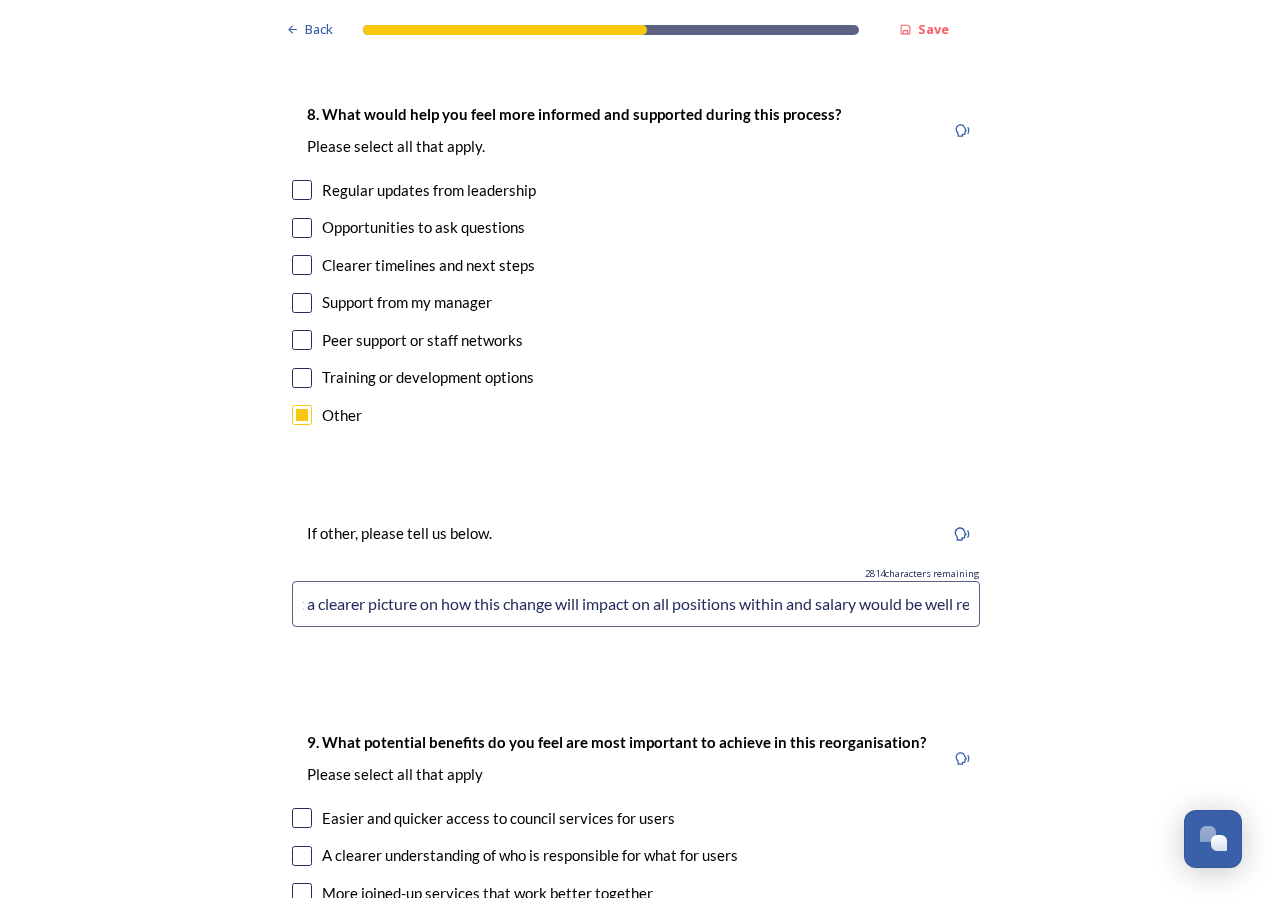 scroll, scrollTop: 0, scrollLeft: 637, axis: horizontal 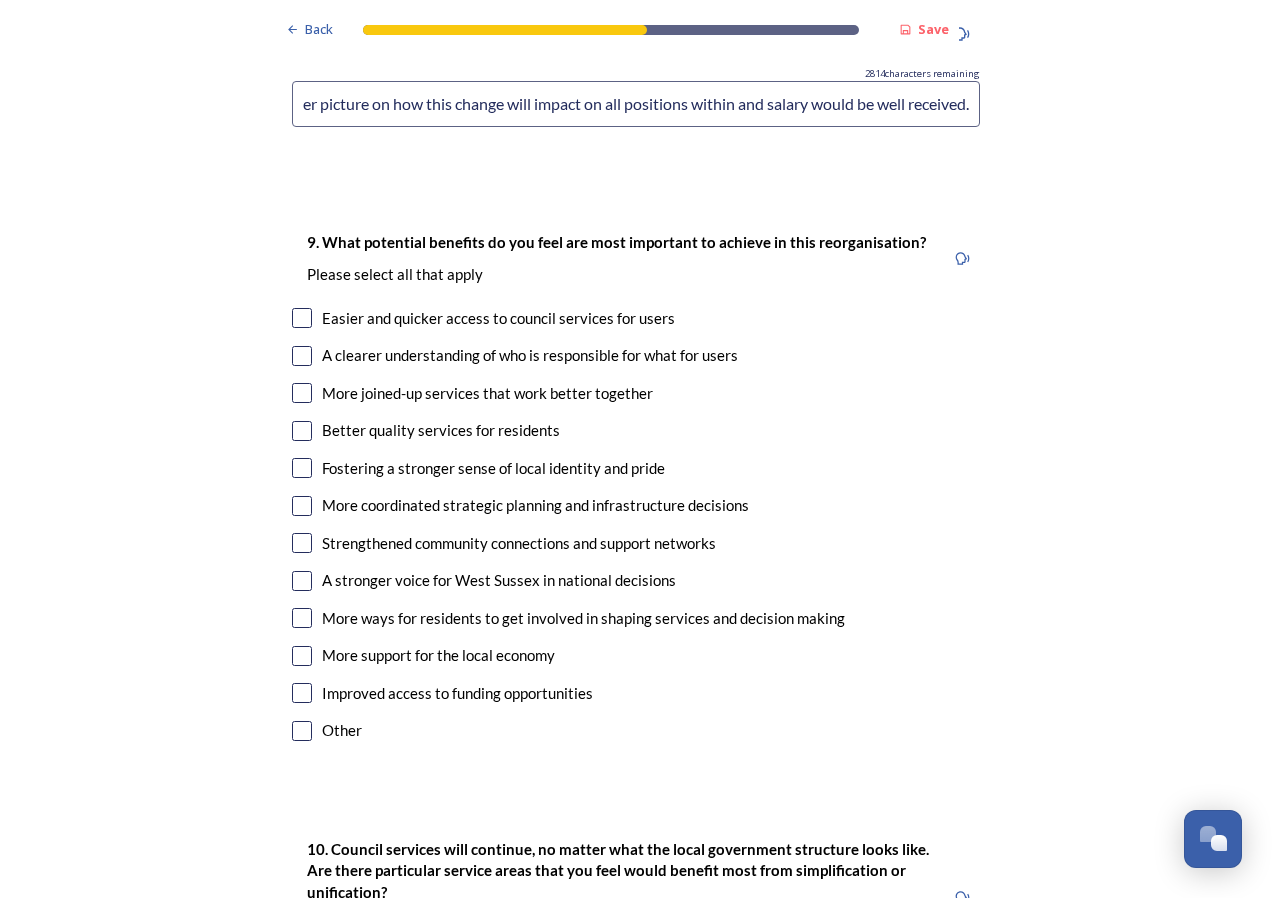 type on "Updates have been well received so far from MSDC CEO and Line Management. But a clearer picture on how this change will impact on all positions within and salary would be well received." 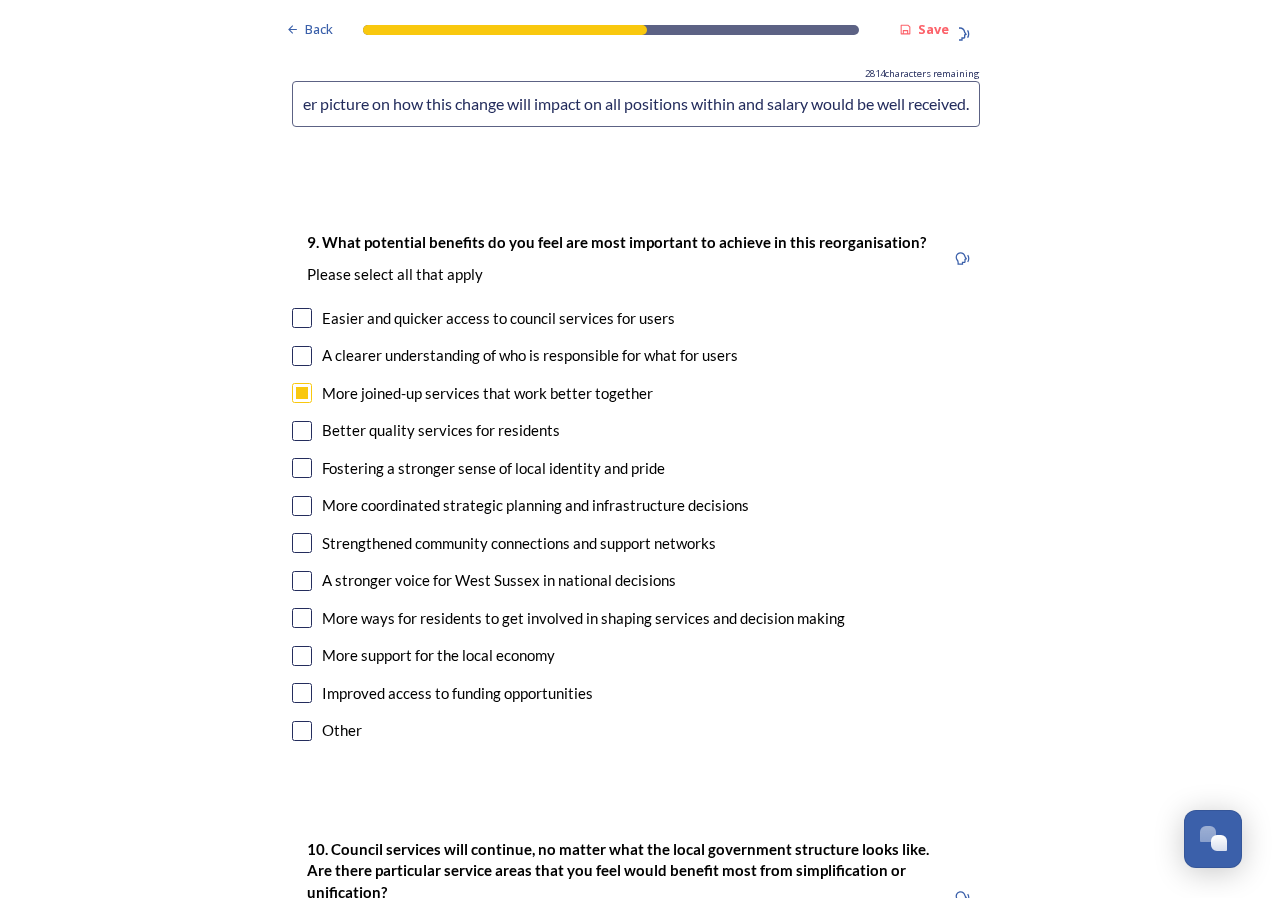 scroll, scrollTop: 0, scrollLeft: 0, axis: both 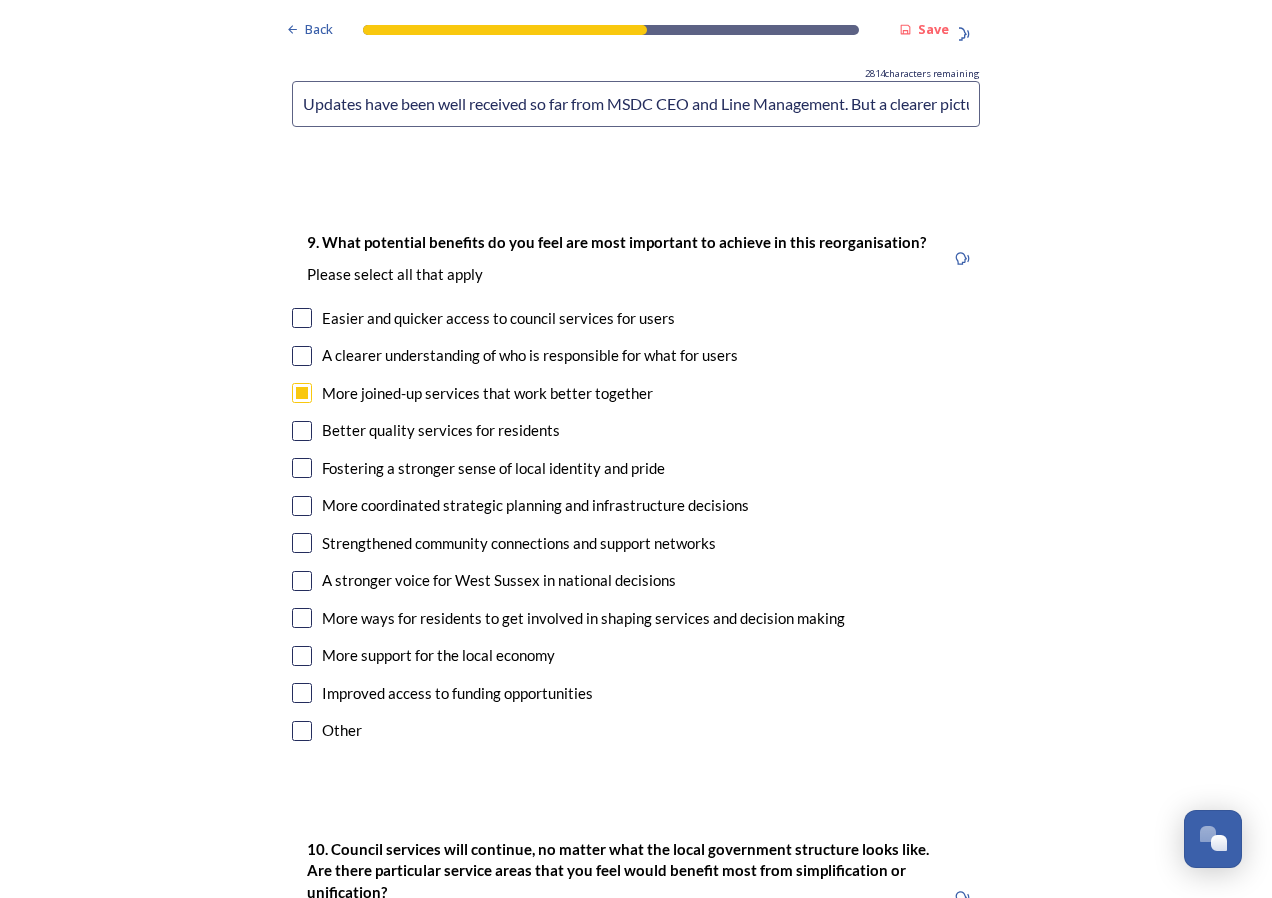 click at bounding box center (302, 468) 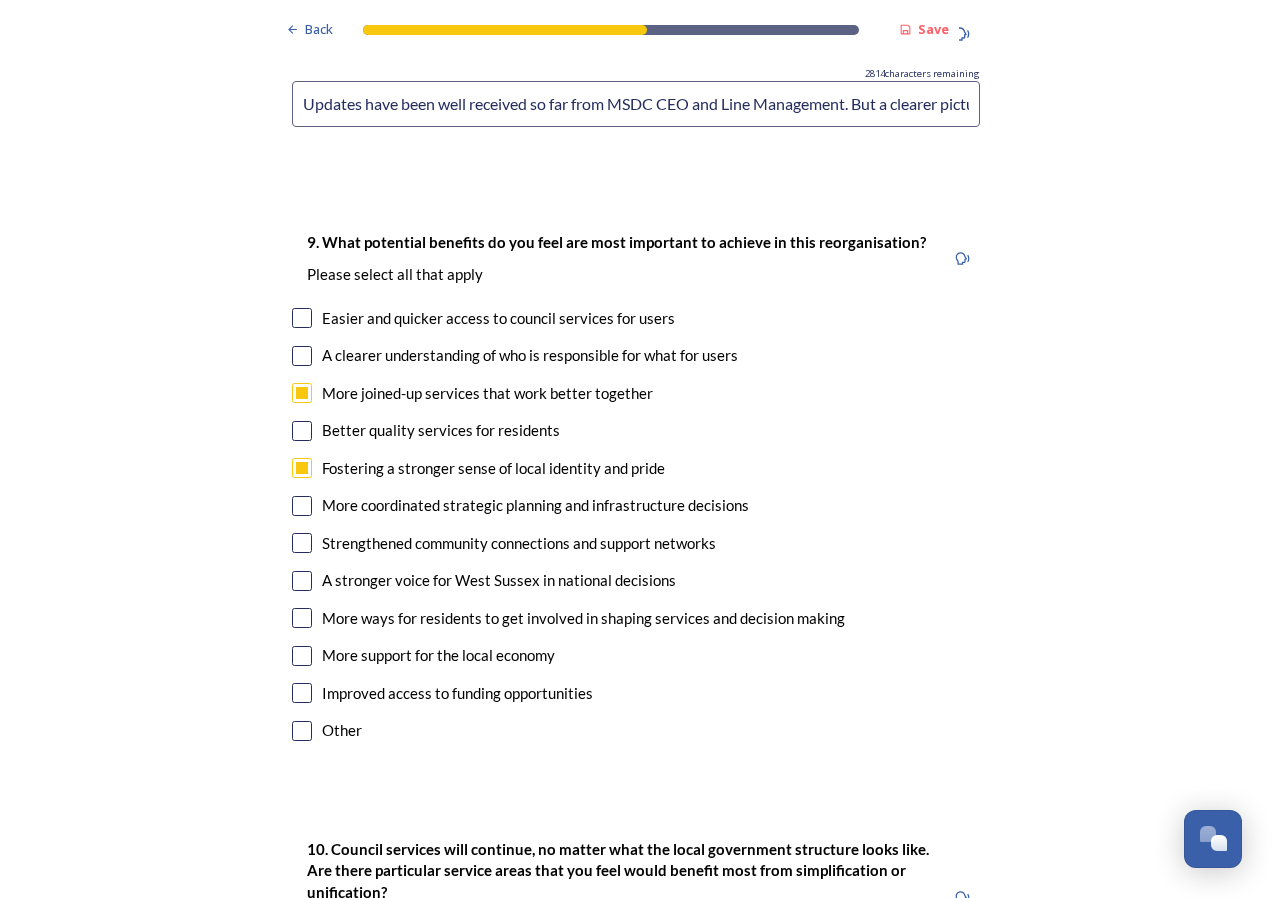 click at bounding box center [302, 468] 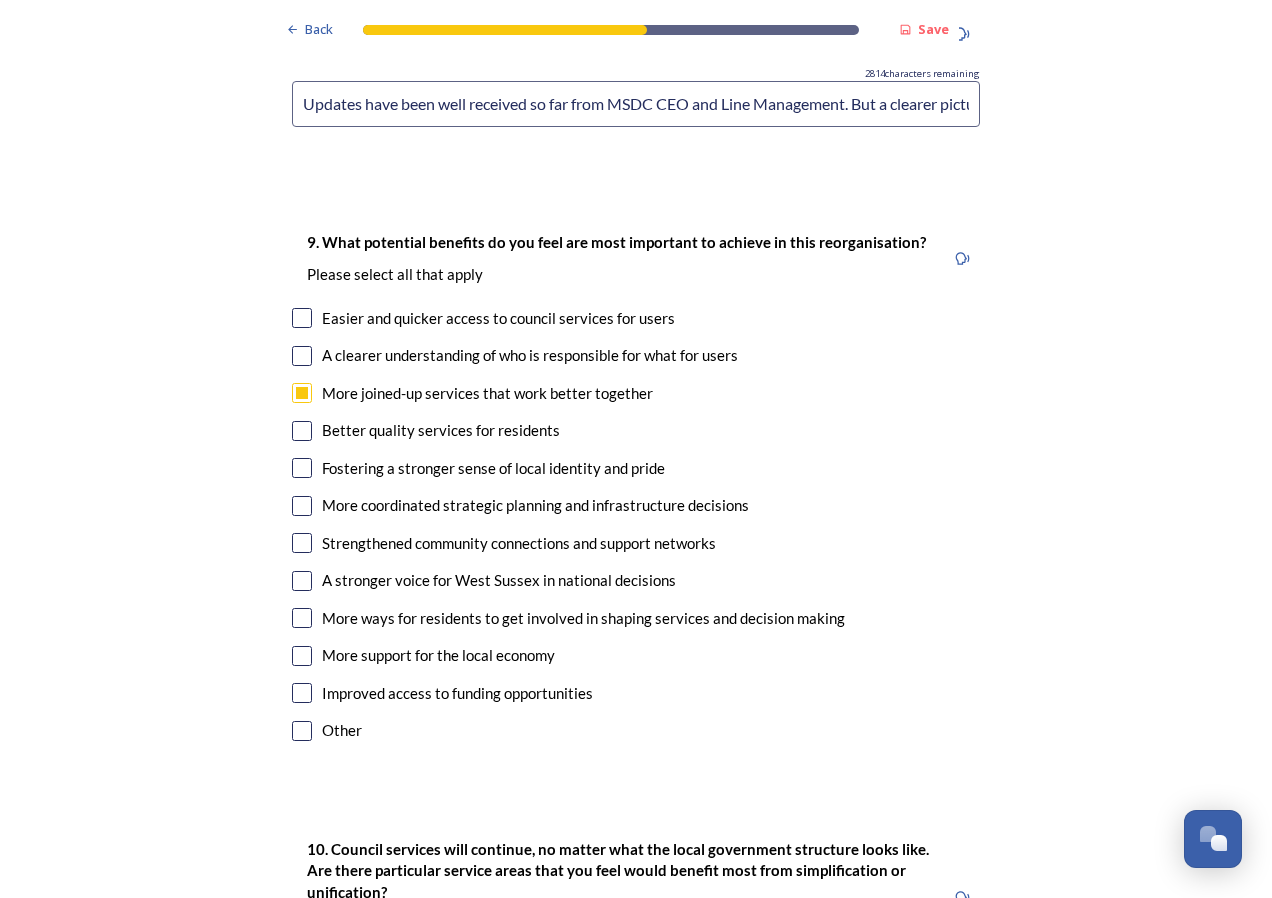 click at bounding box center (302, 393) 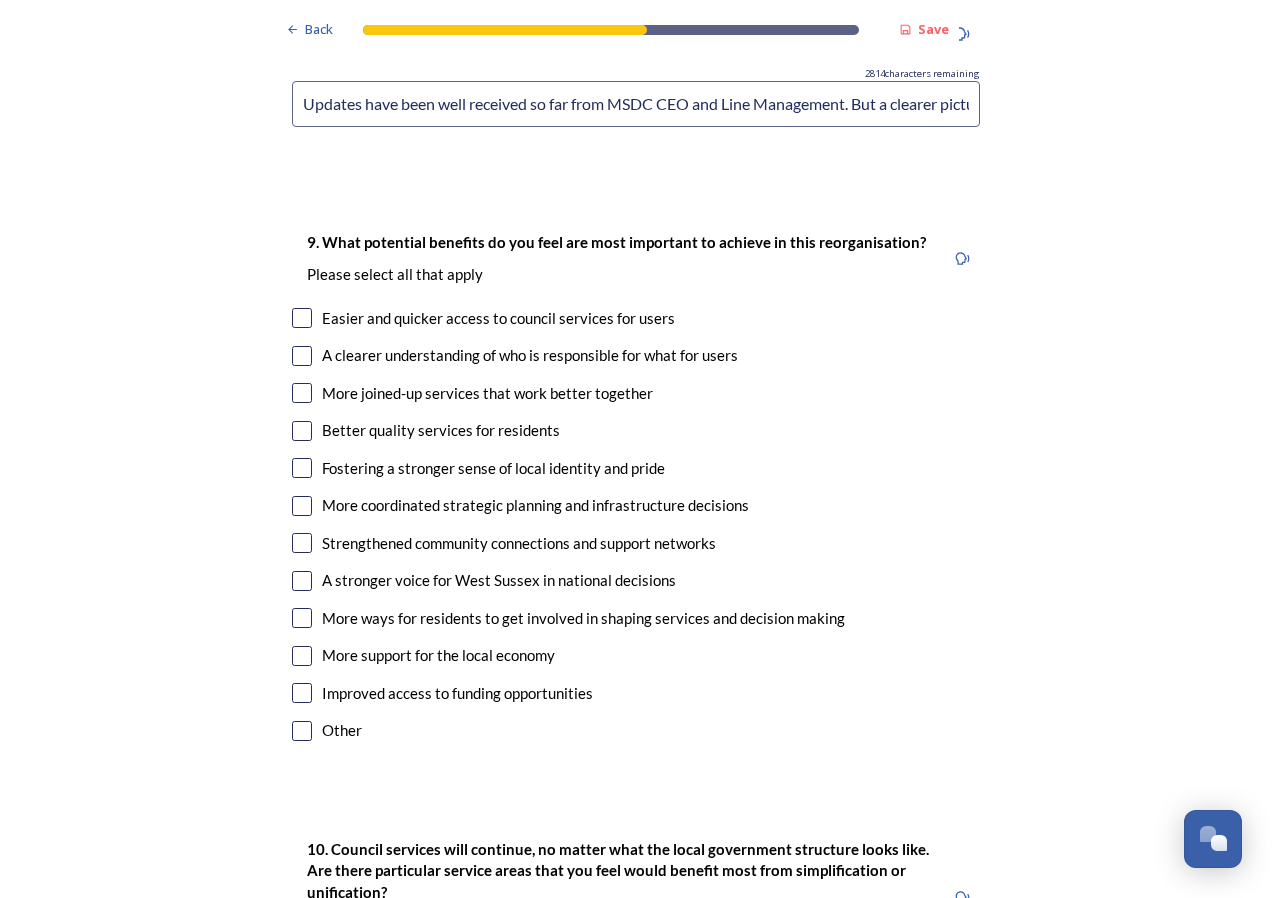 click at bounding box center [302, 318] 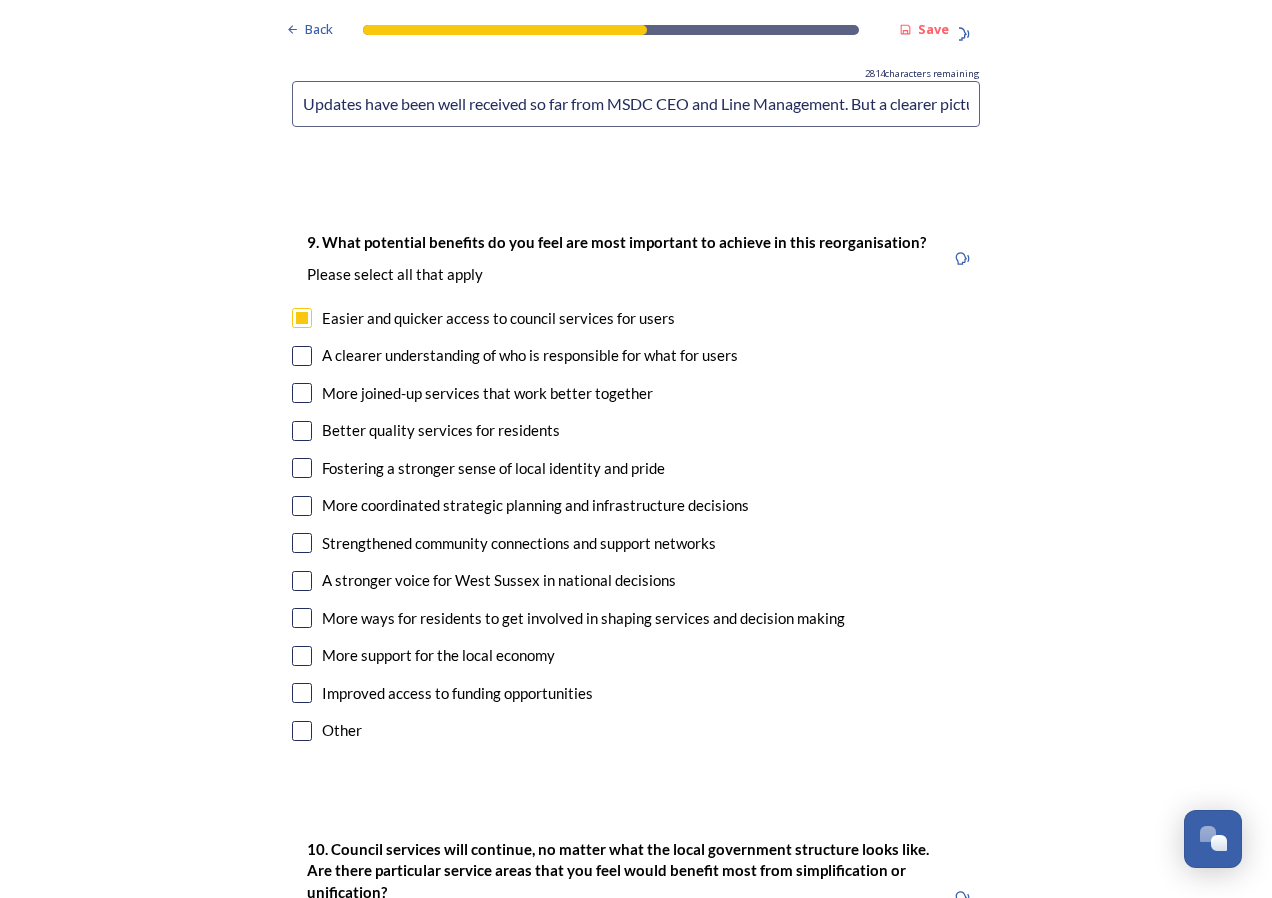 click at bounding box center [302, 356] 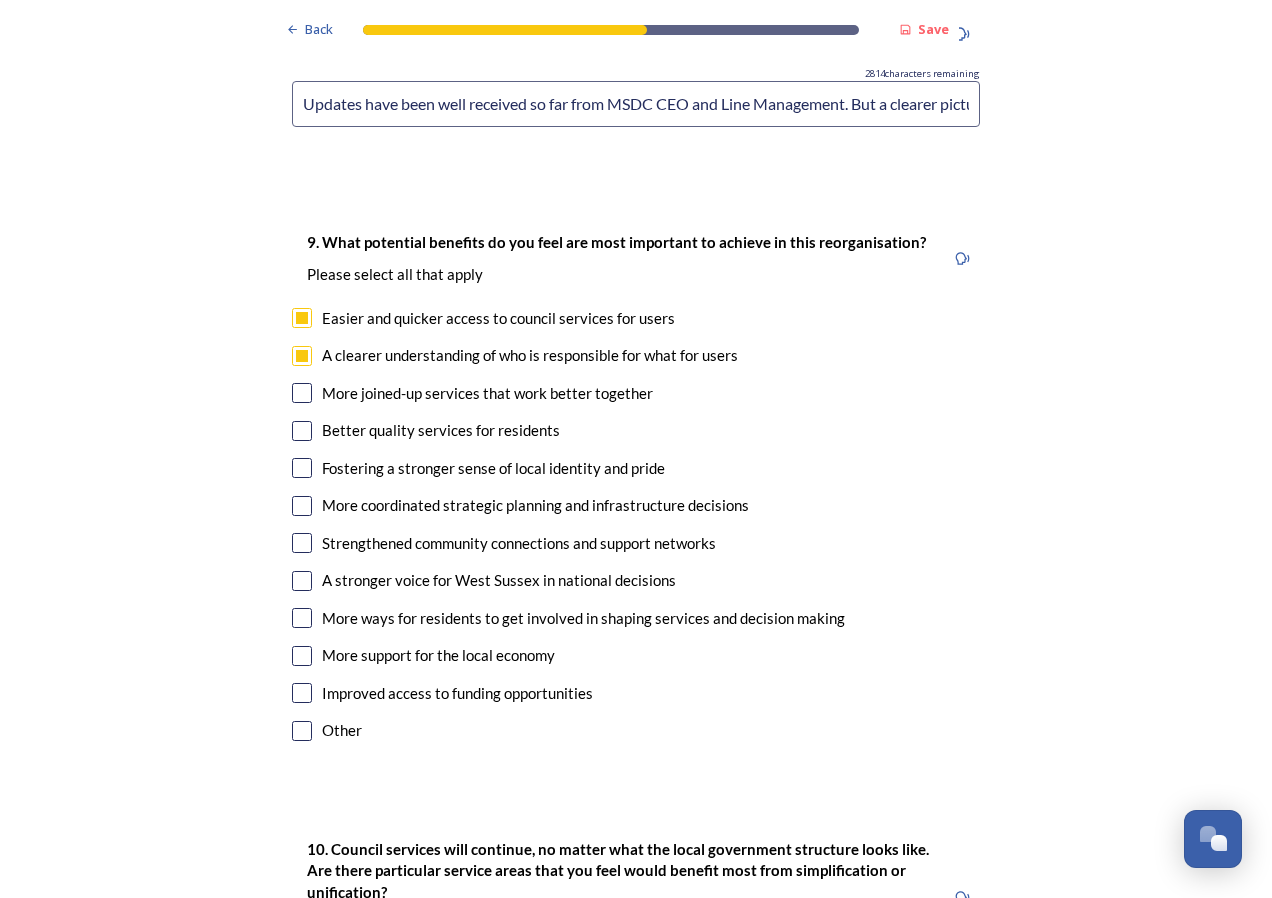 click at bounding box center (302, 468) 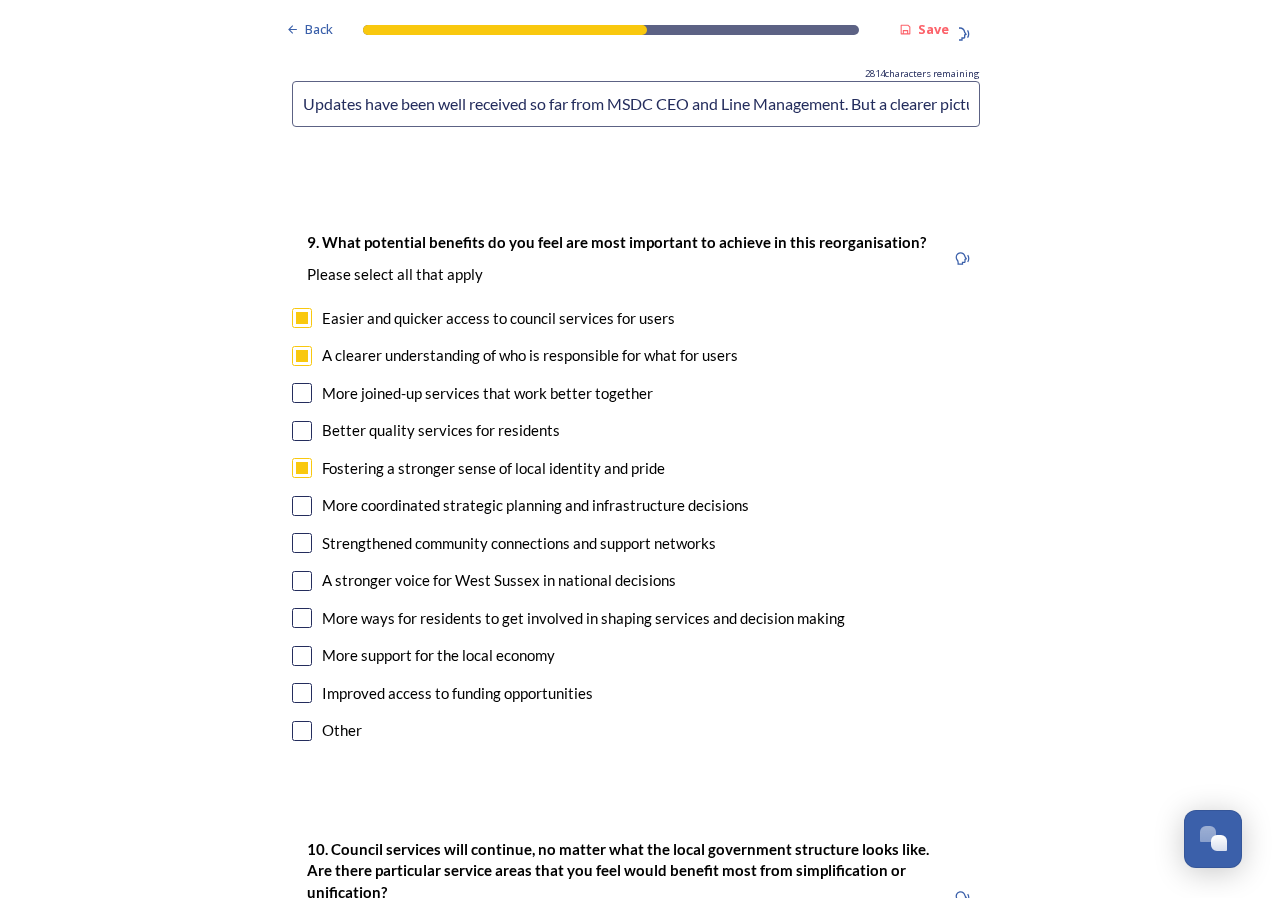click at bounding box center (302, 693) 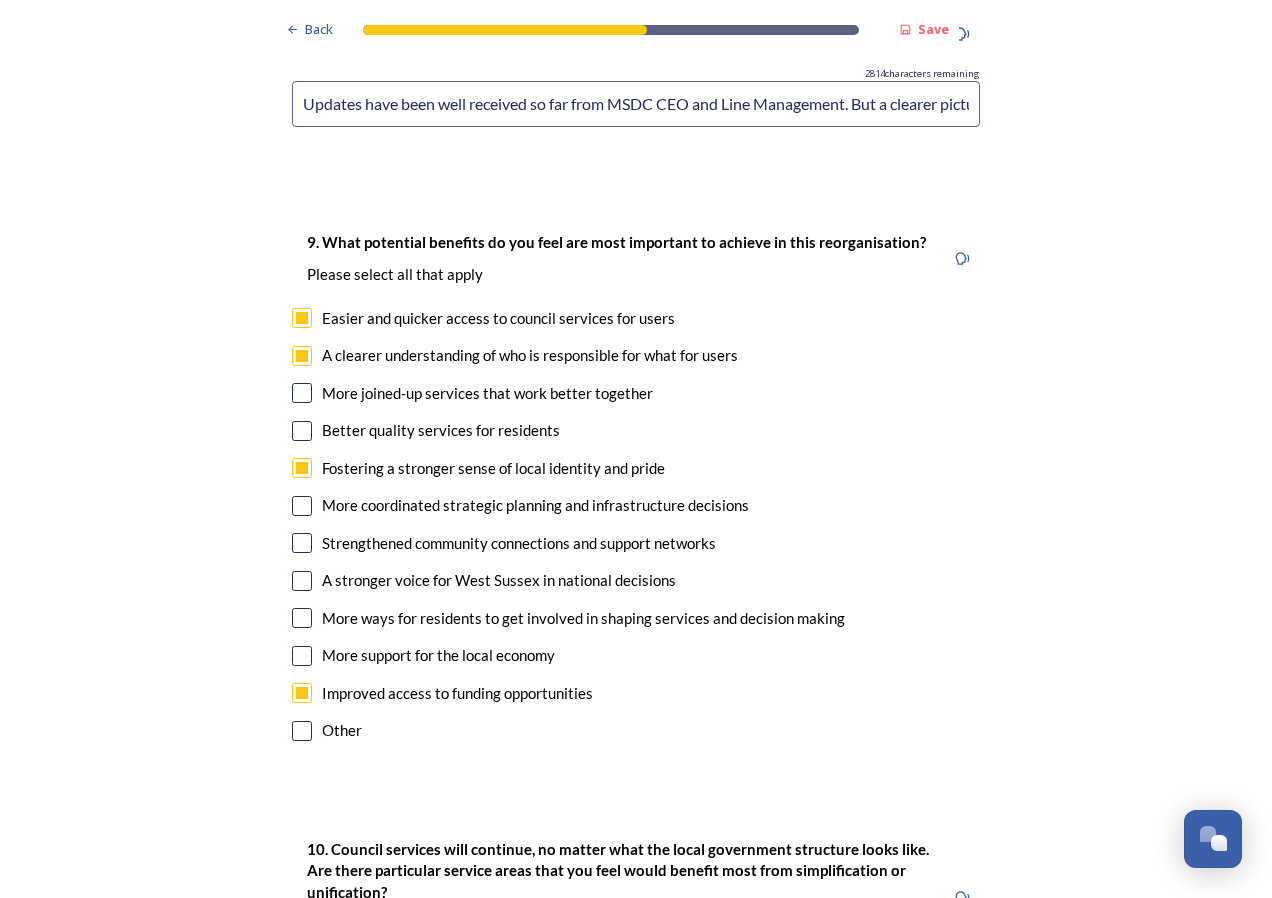 click at bounding box center (302, 393) 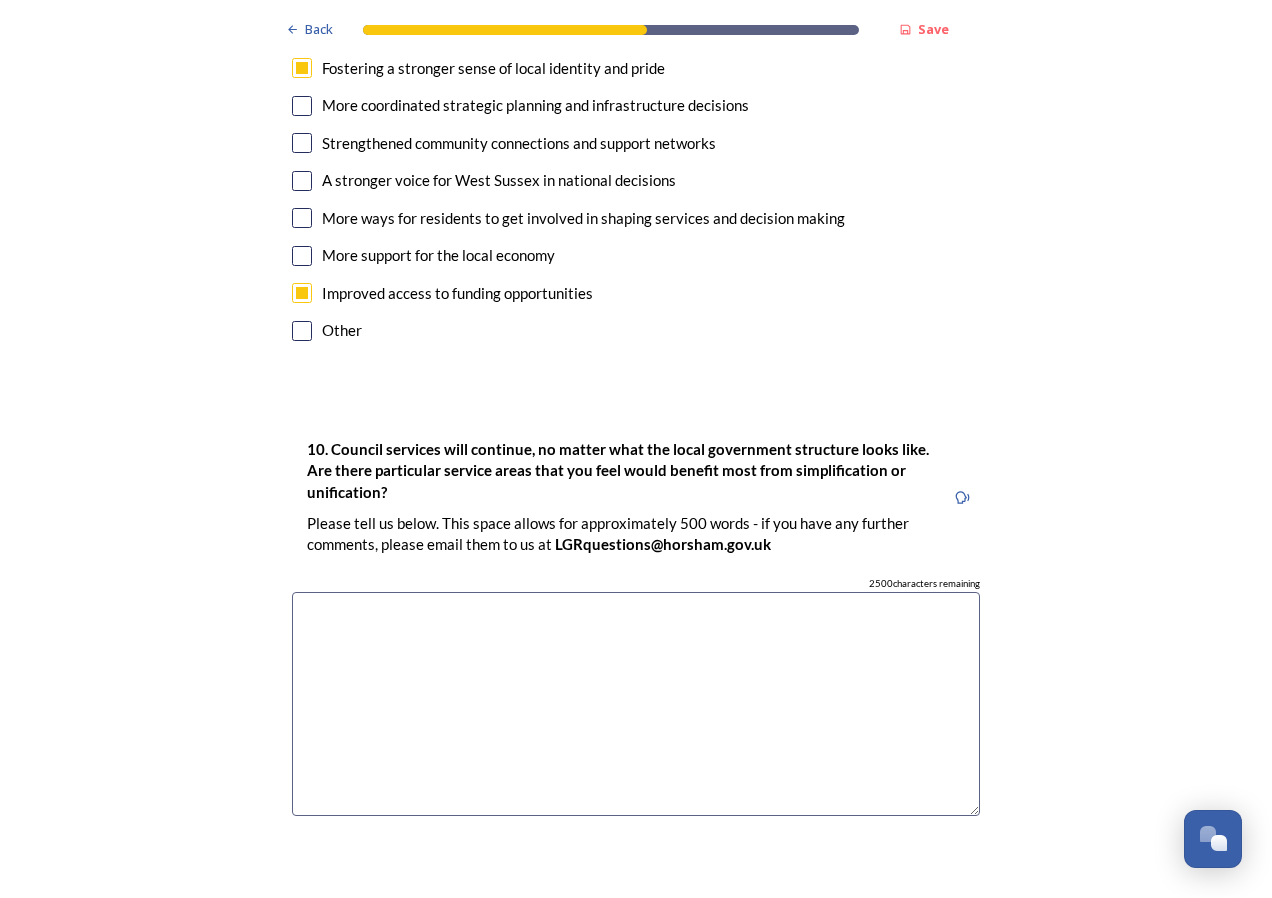 scroll, scrollTop: 5100, scrollLeft: 0, axis: vertical 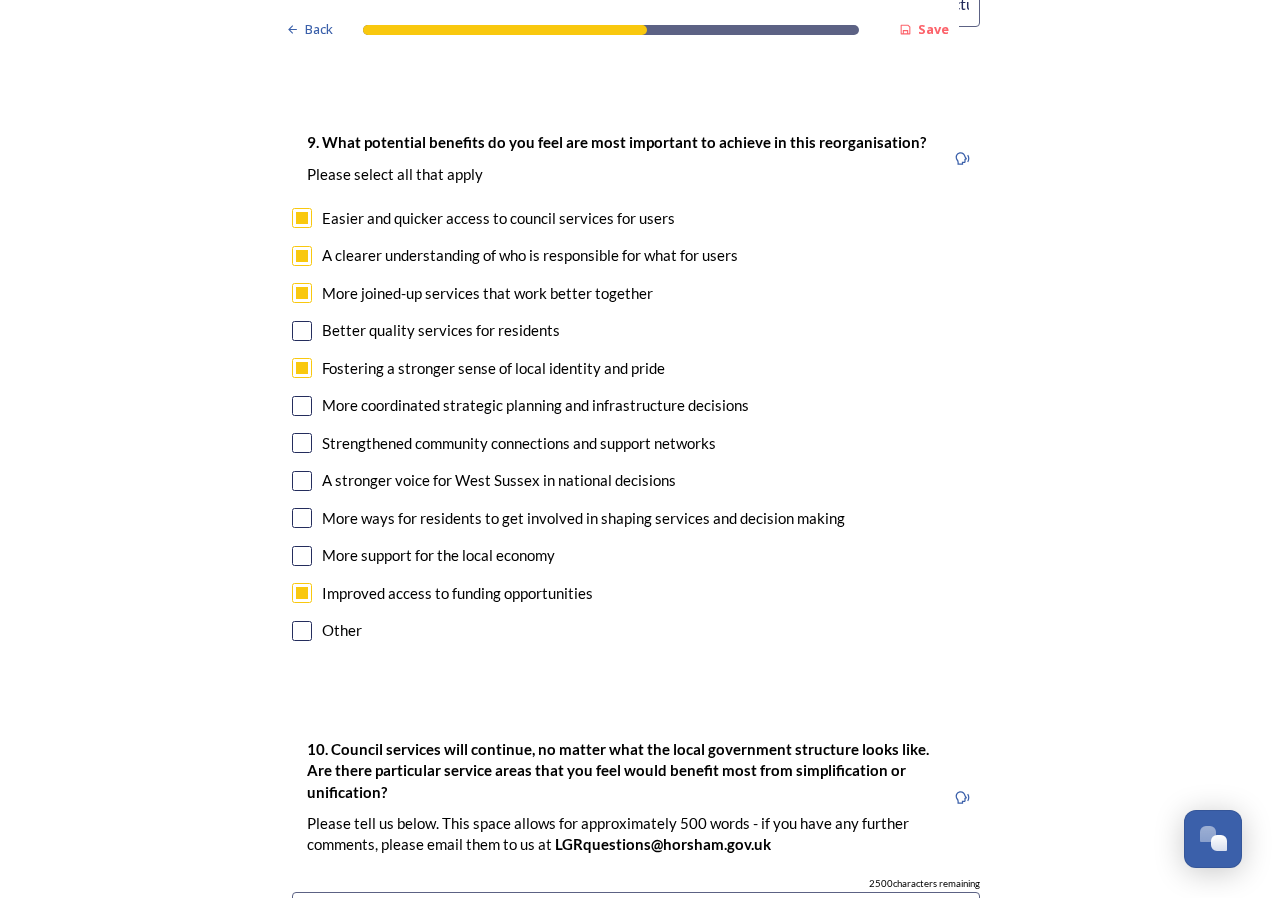 click at bounding box center [302, 331] 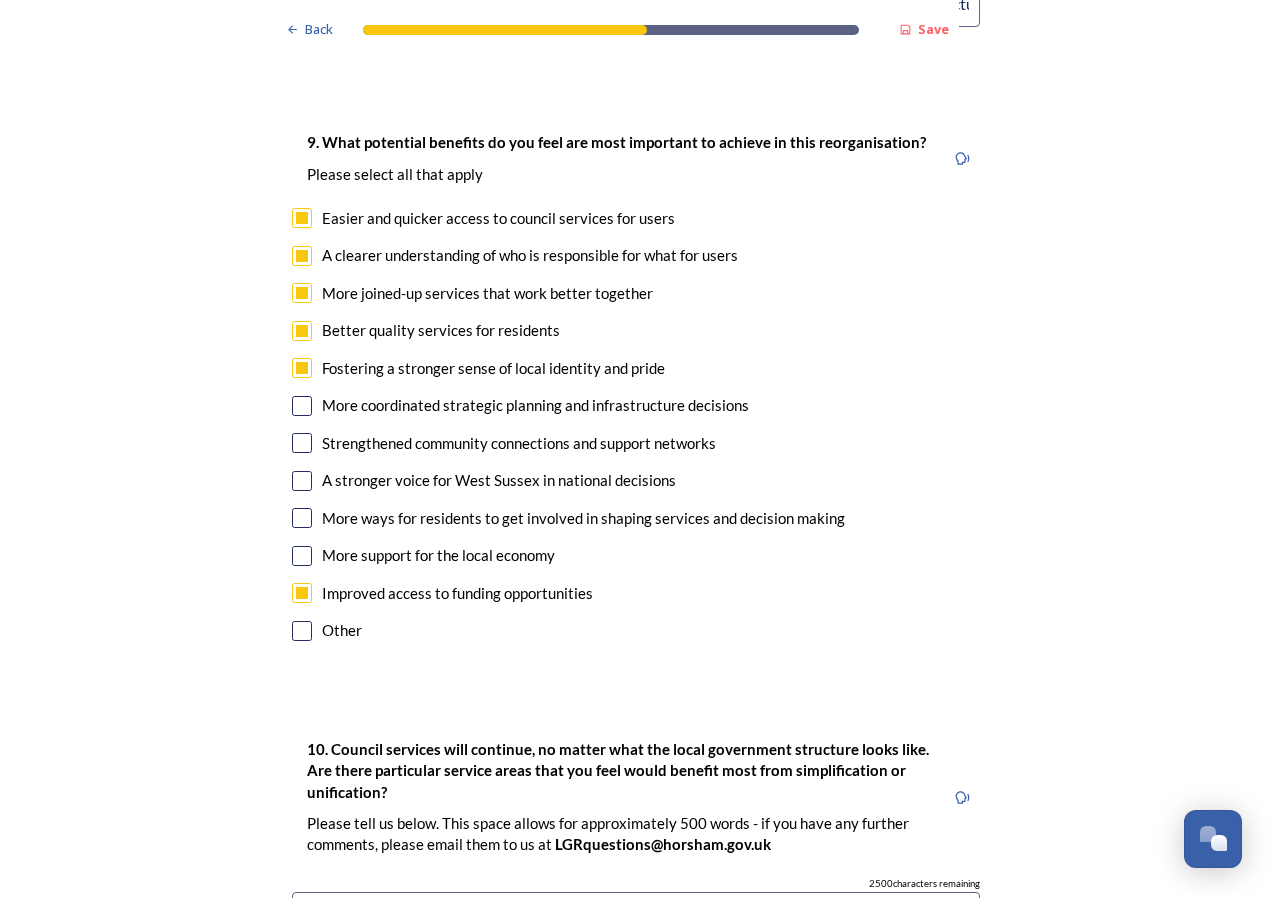 click at bounding box center (302, 406) 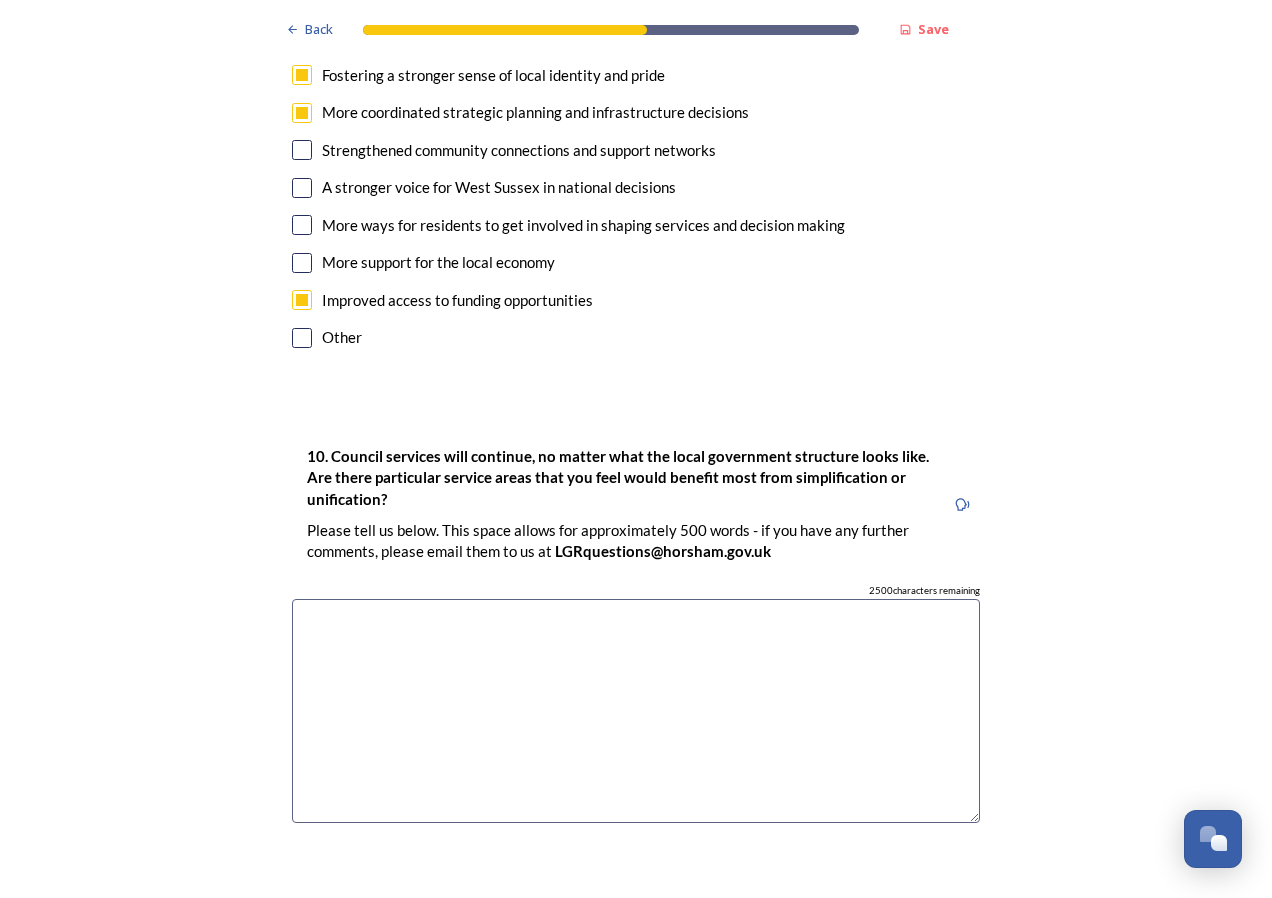 scroll, scrollTop: 5400, scrollLeft: 0, axis: vertical 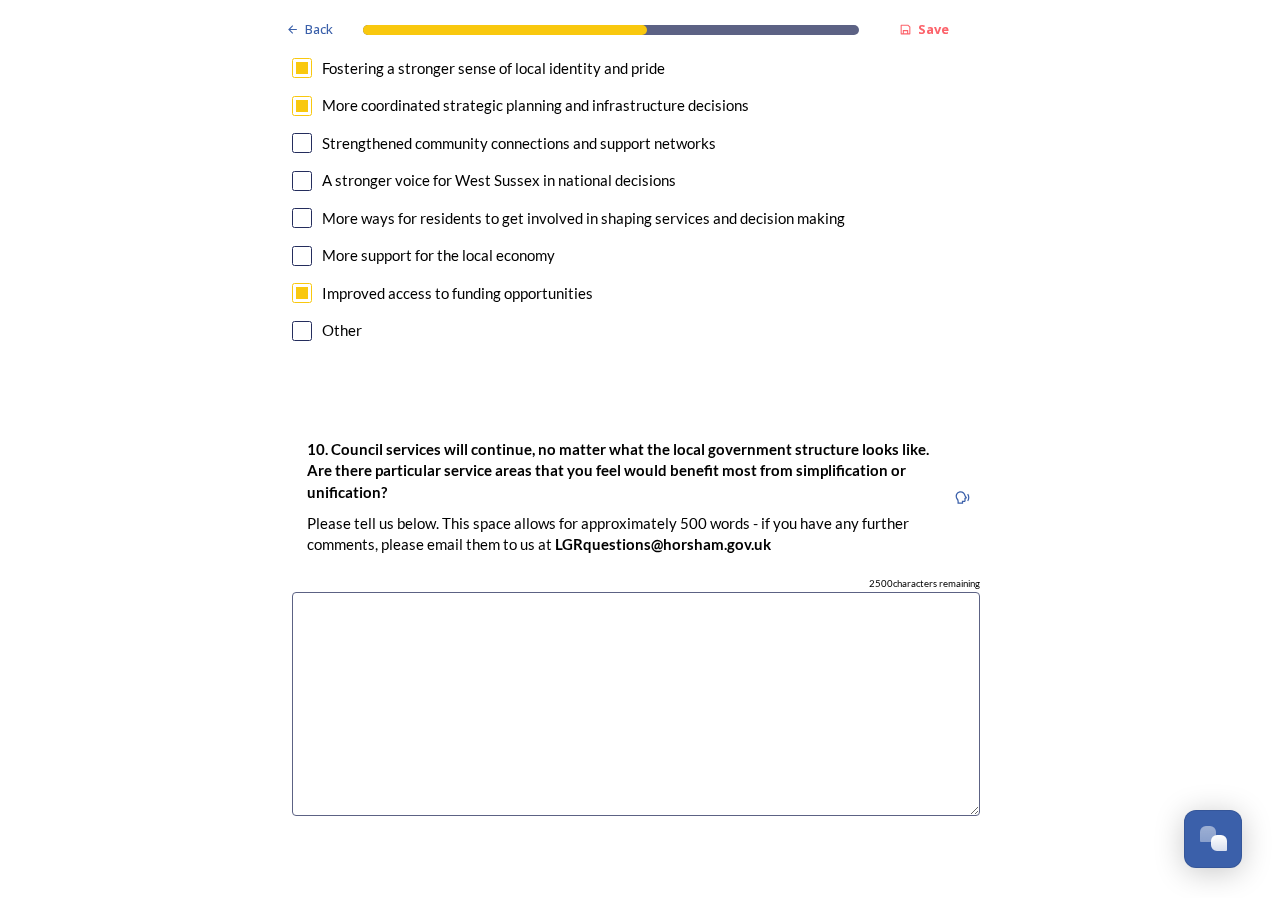 click at bounding box center (302, 106) 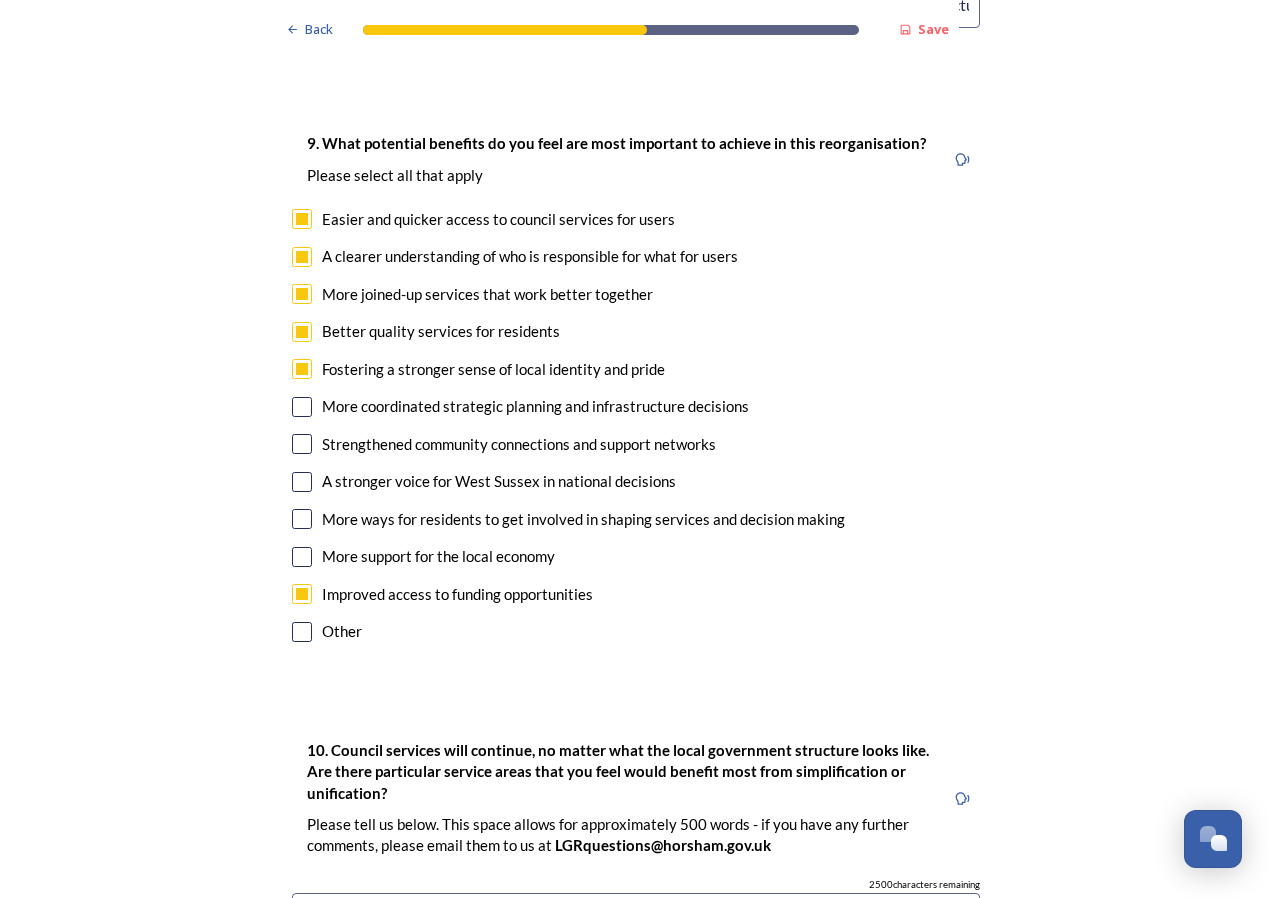 scroll, scrollTop: 5100, scrollLeft: 0, axis: vertical 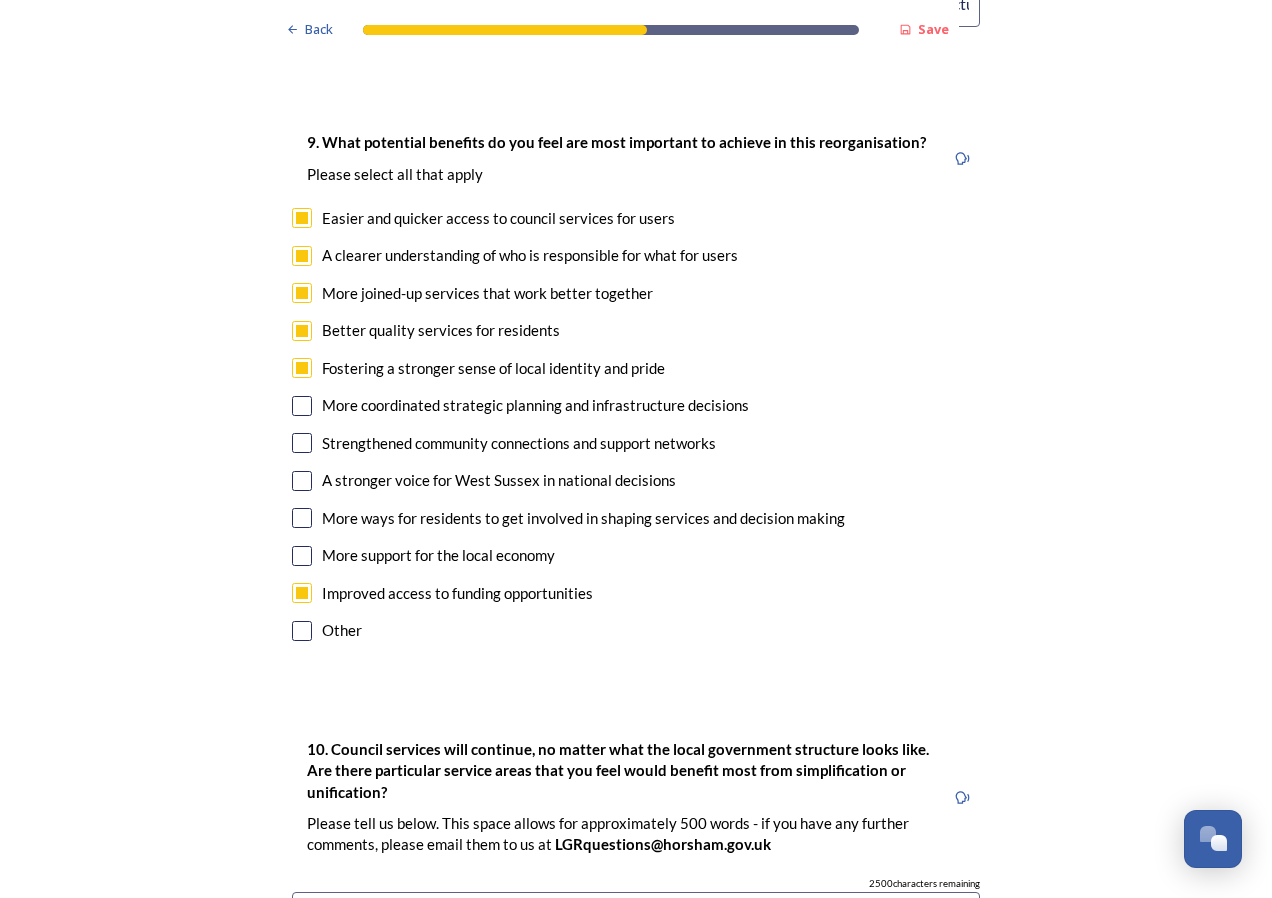 click at bounding box center [302, 406] 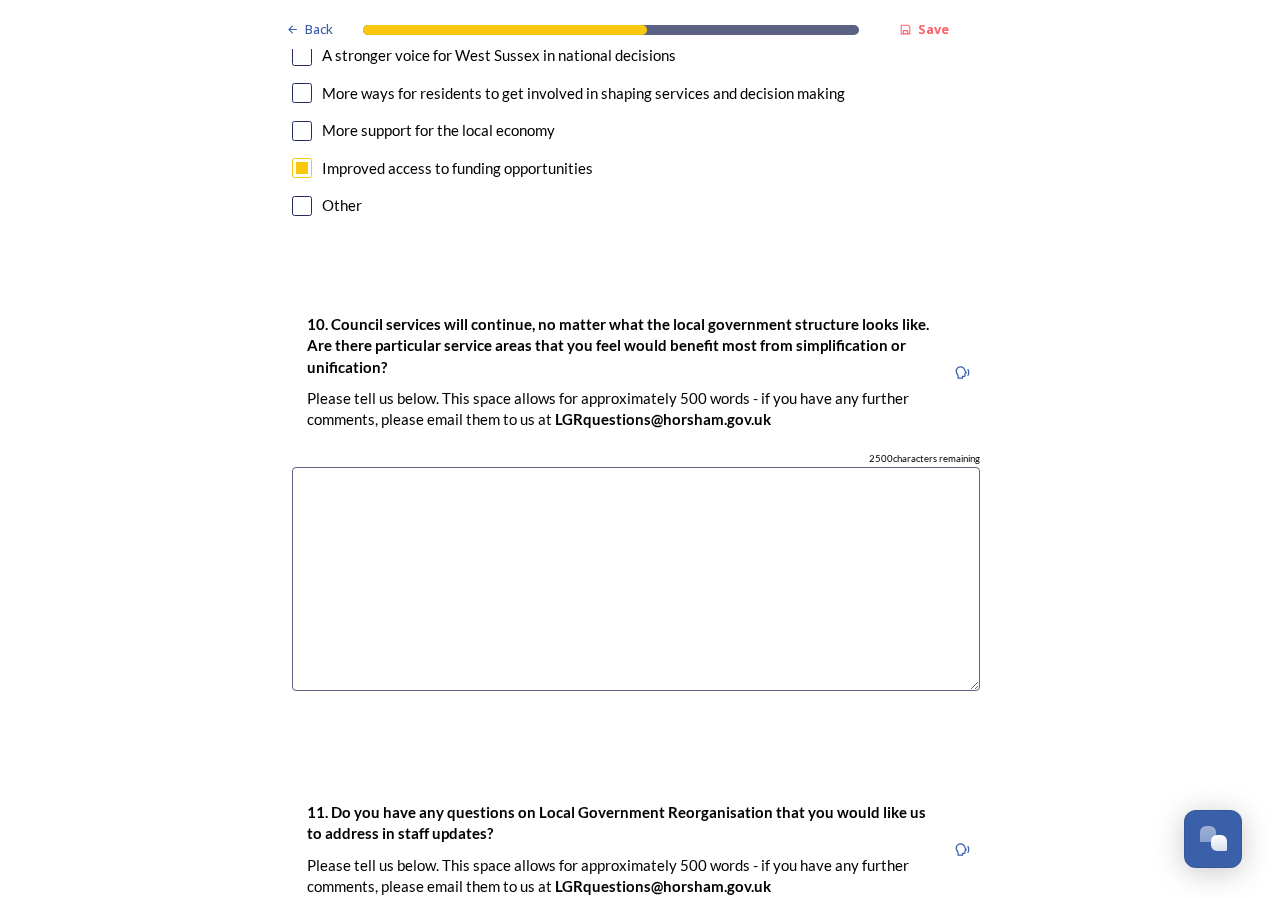 scroll, scrollTop: 5524, scrollLeft: 0, axis: vertical 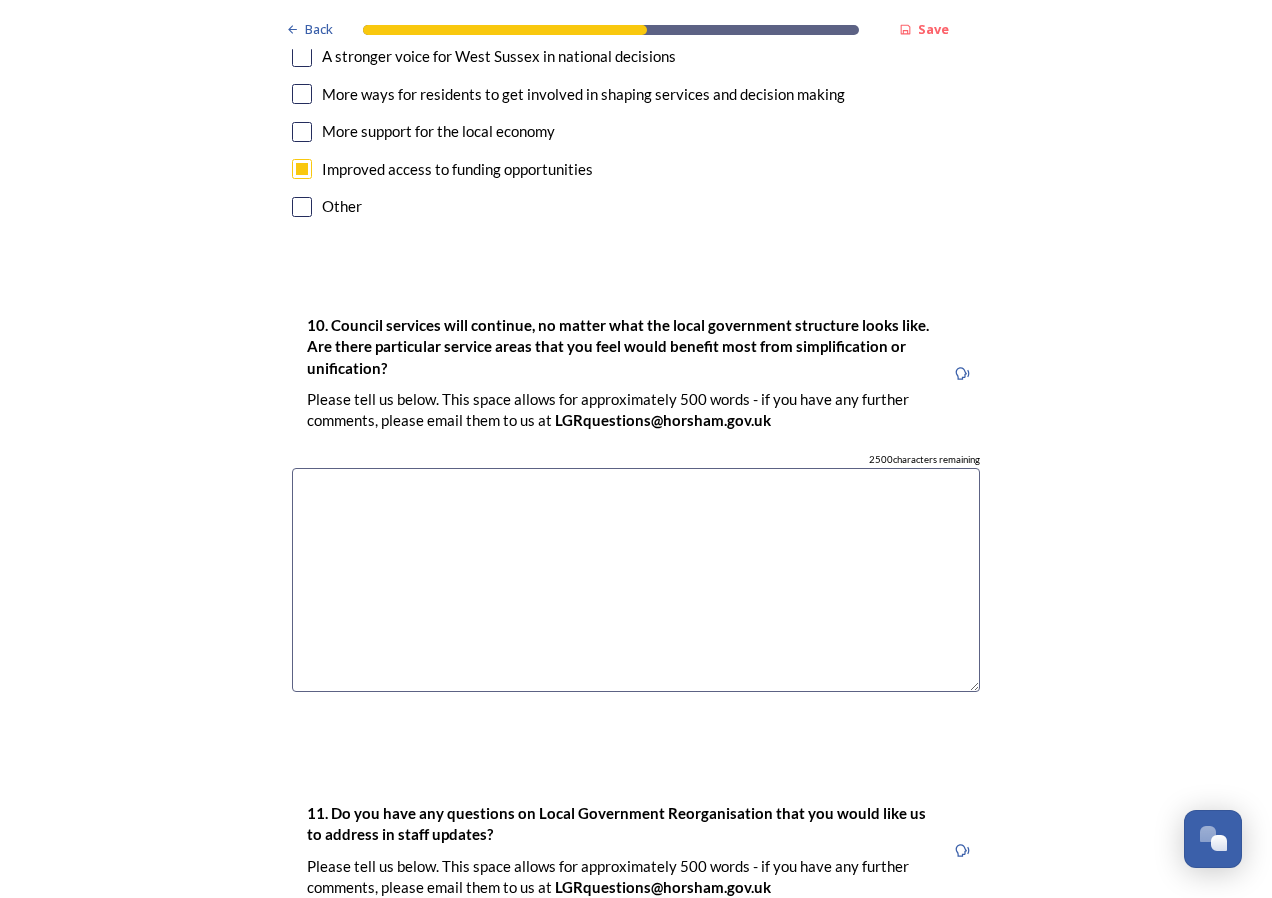 click at bounding box center (636, 580) 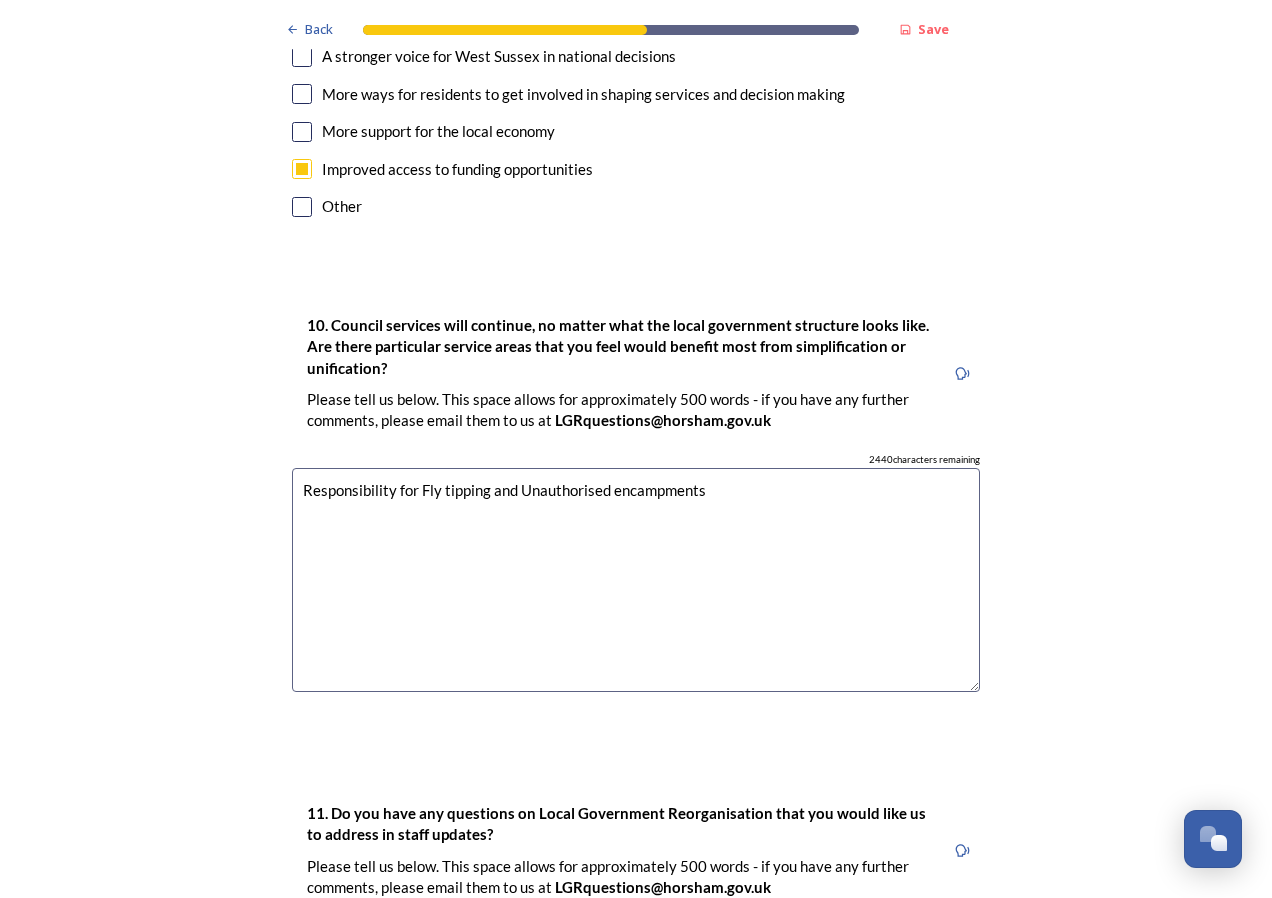 click on "Responsibility for Fly tipping and Unauthorised encampments" at bounding box center [636, 580] 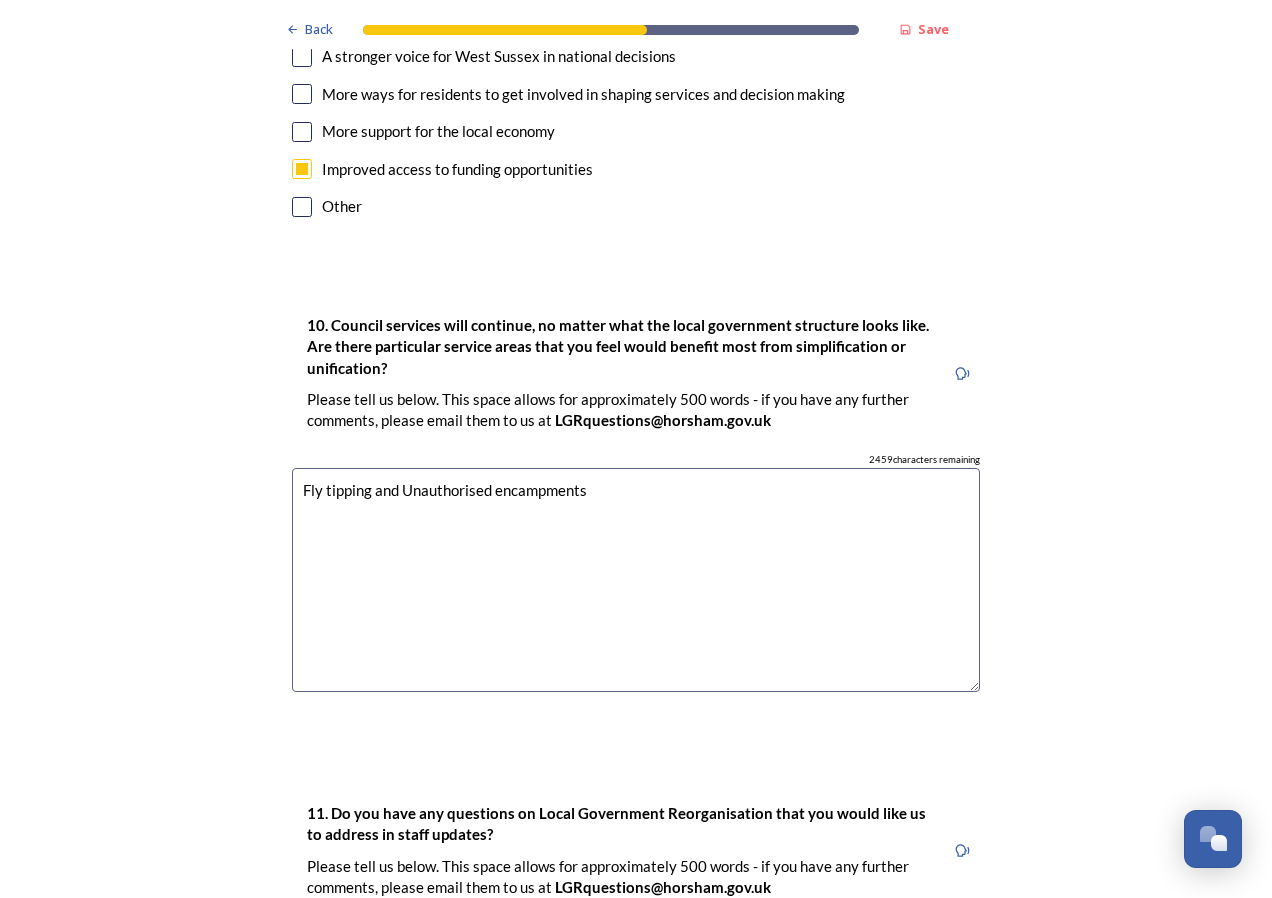 click on "Fly tipping and Unauthorised encampments" at bounding box center (636, 580) 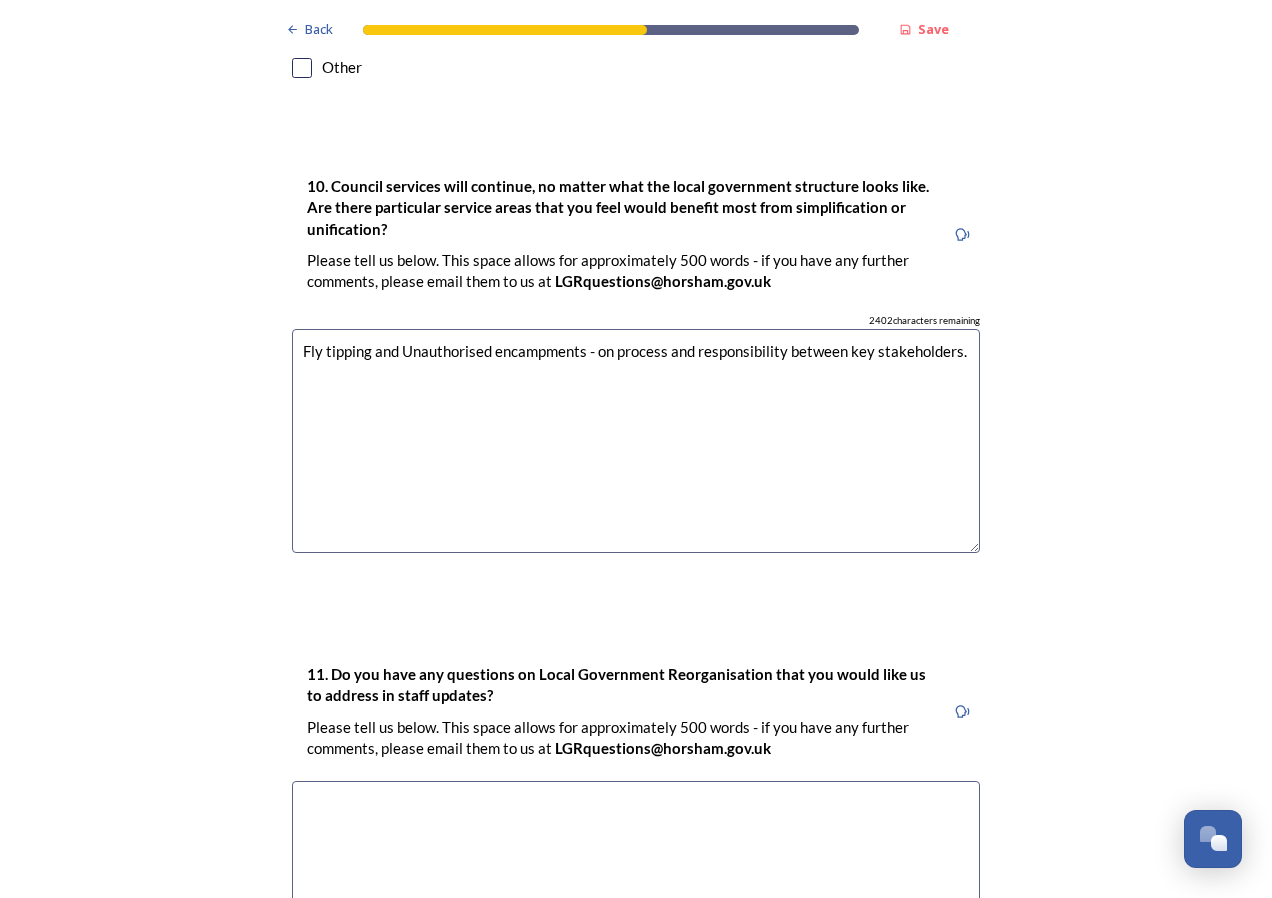 scroll, scrollTop: 5924, scrollLeft: 0, axis: vertical 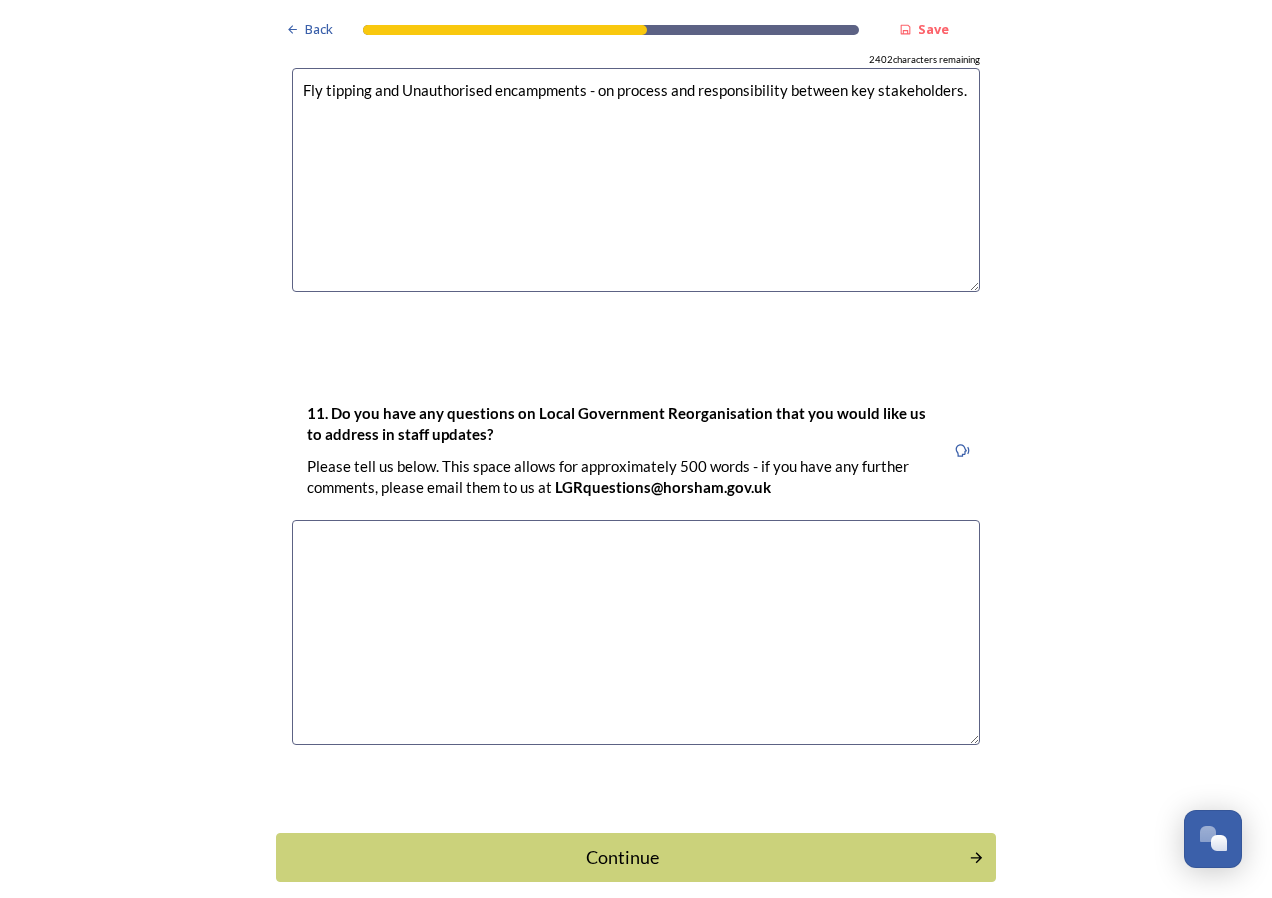 type on "Fly tipping and Unauthorised encampments - on process and responsibility between key stakeholders." 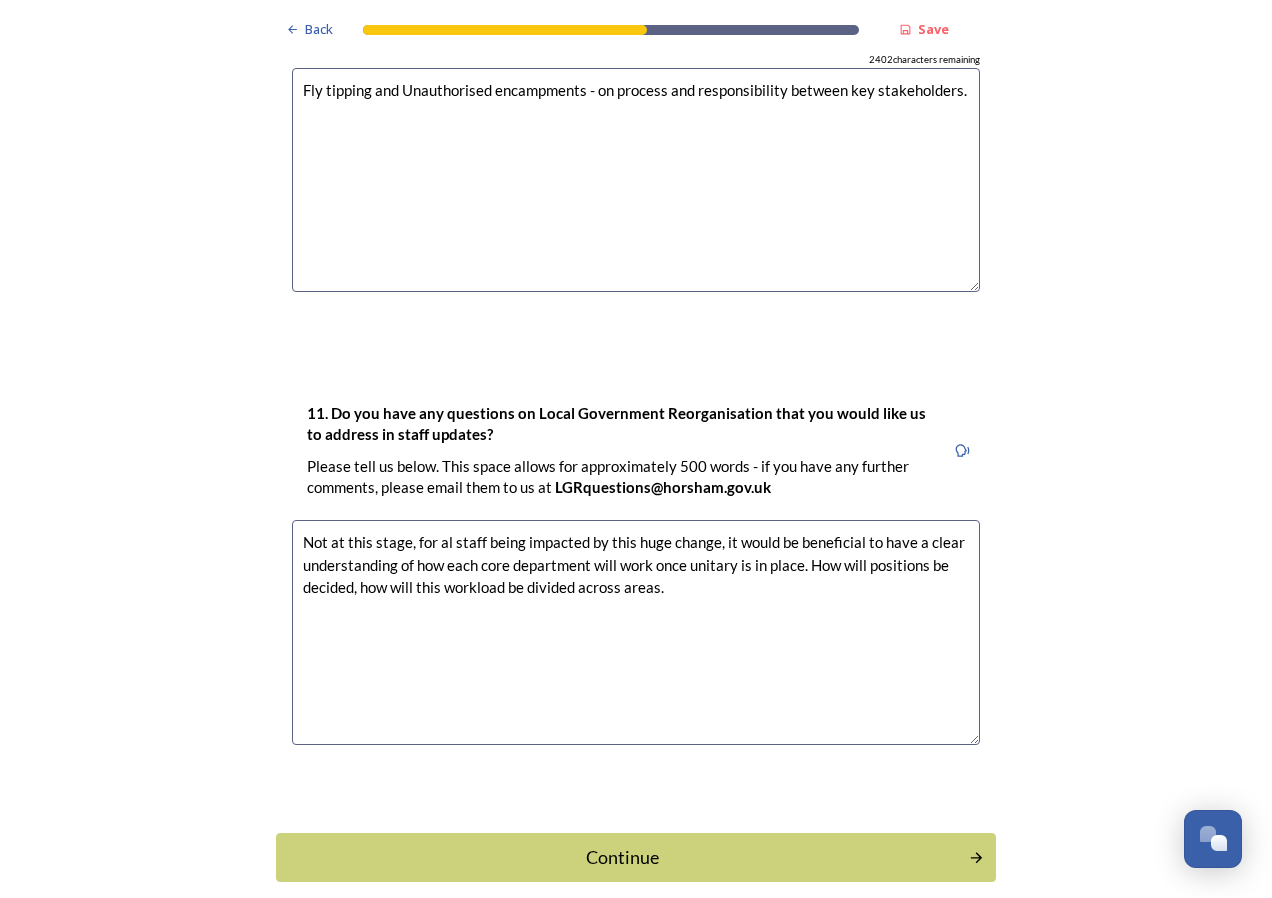 click on "Not at this stage, for al staff being impacted by this huge change, it would be beneficial to have a clear understanding of how each core department will work once unitary is in place. How will positions be decided, how will this workload be divided across areas." at bounding box center (636, 632) 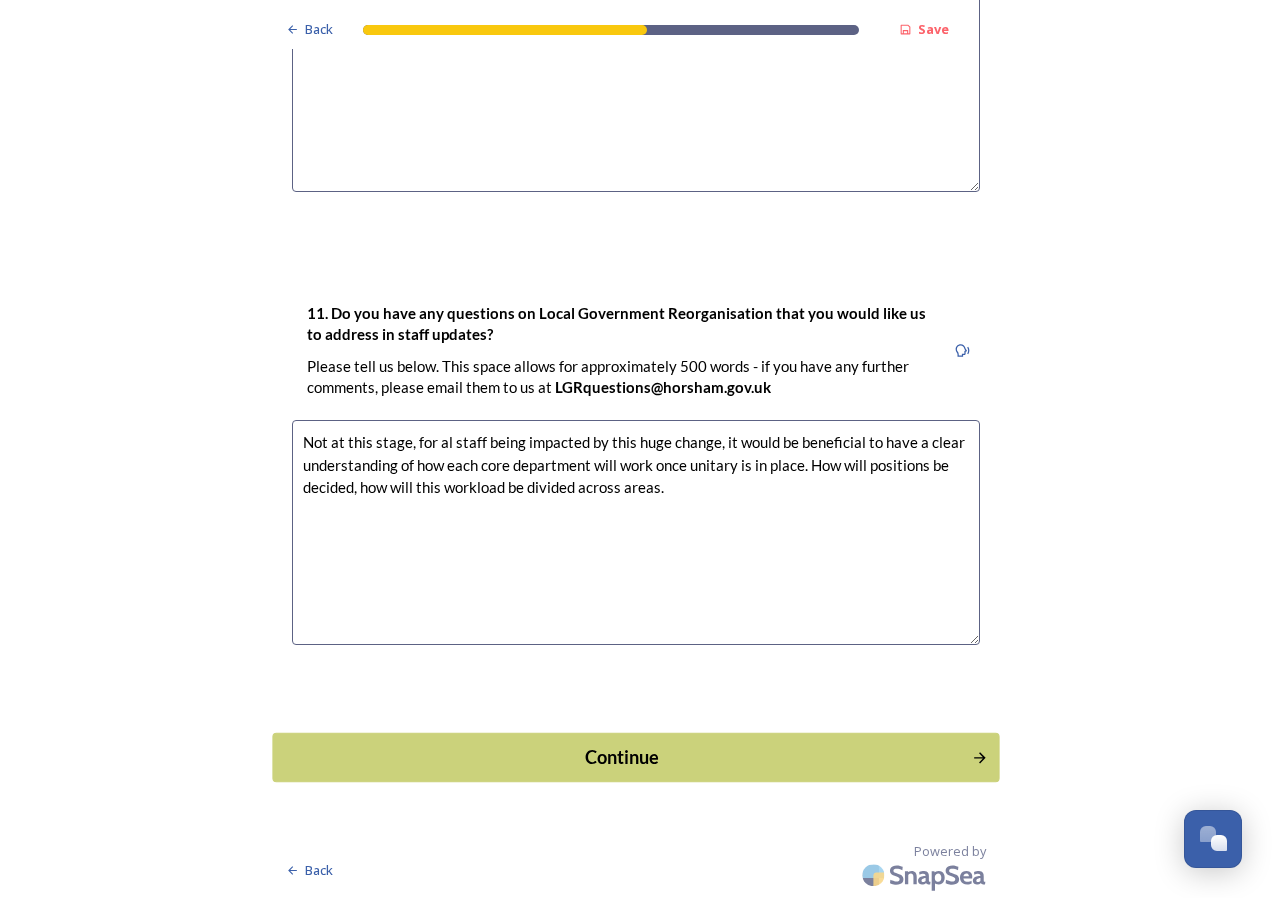 type on "Not at this stage, for al staff being impacted by this huge change, it would be beneficial to have a clear understanding of how each core department will work once unitary is in place. How will positions be decided, how will this workload be divided across areas." 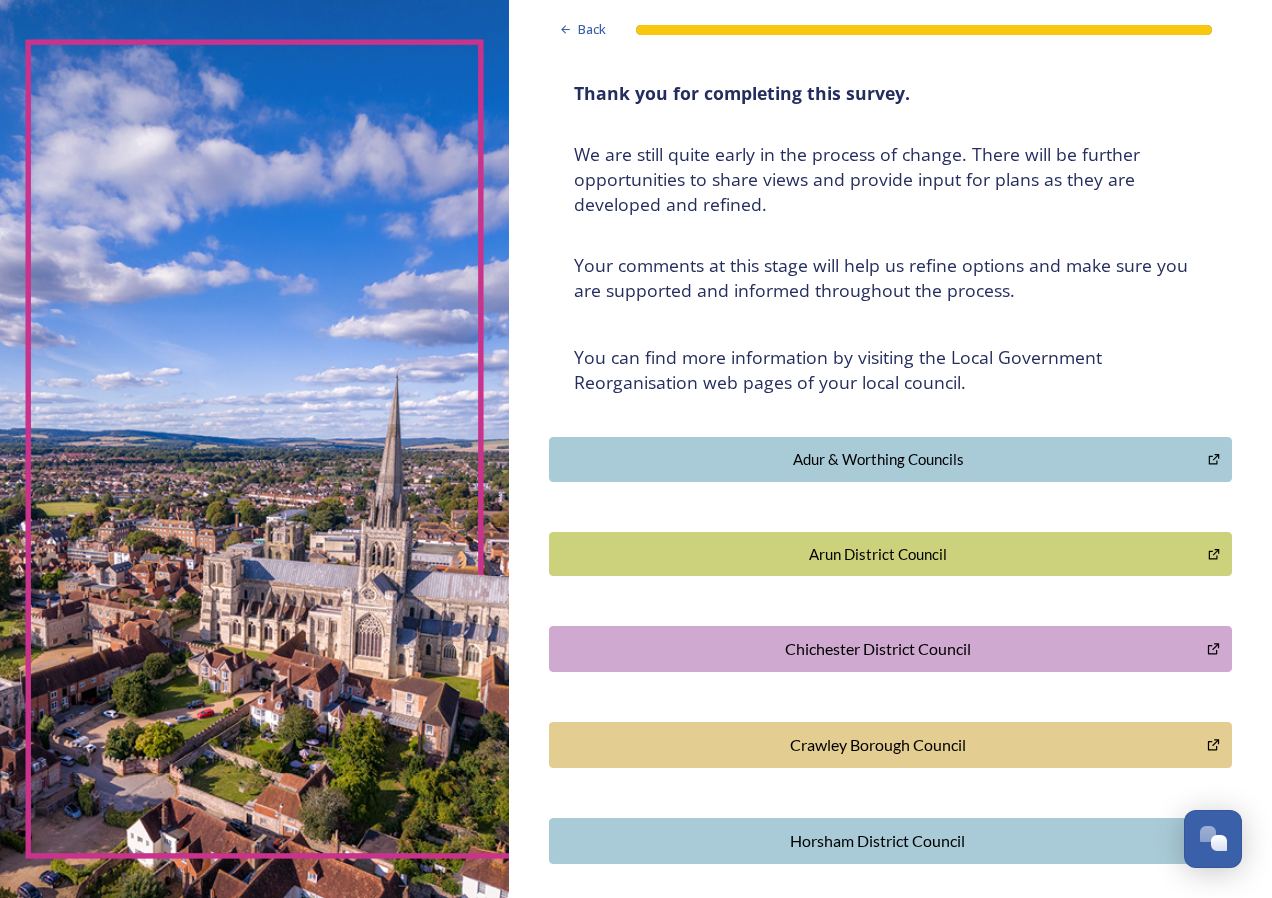 scroll, scrollTop: 0, scrollLeft: 0, axis: both 